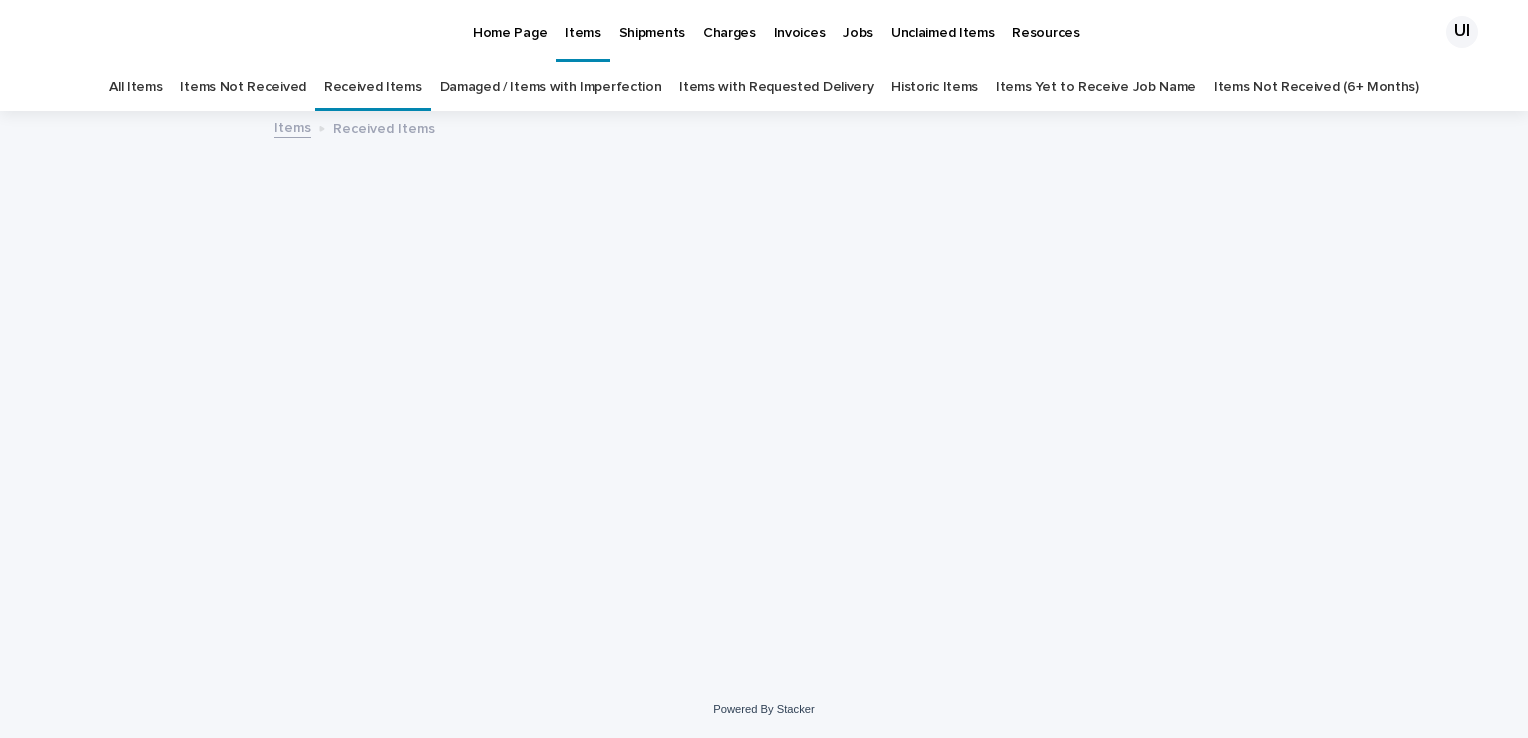 scroll, scrollTop: 0, scrollLeft: 0, axis: both 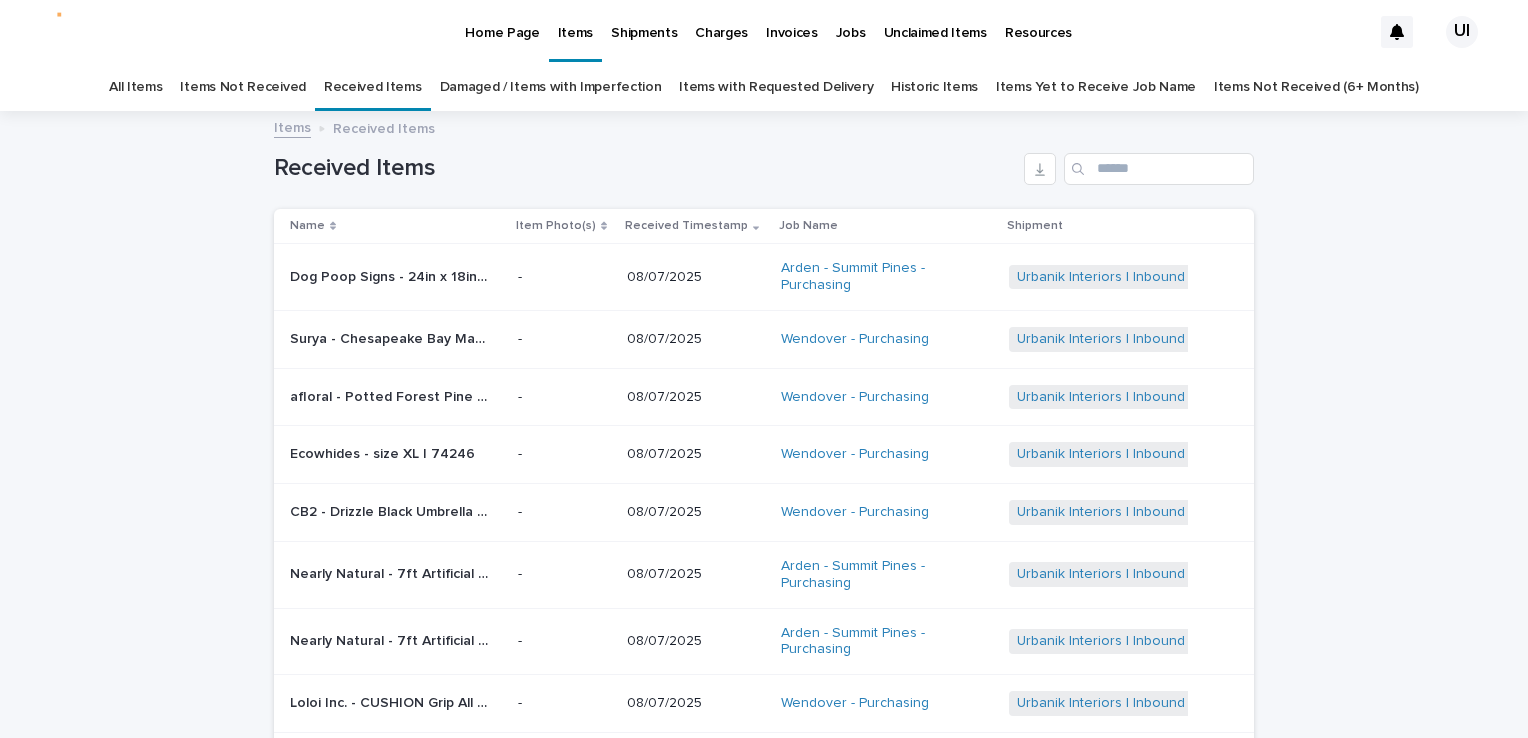 click on "Damaged / Items with Imperfection" at bounding box center [551, 87] 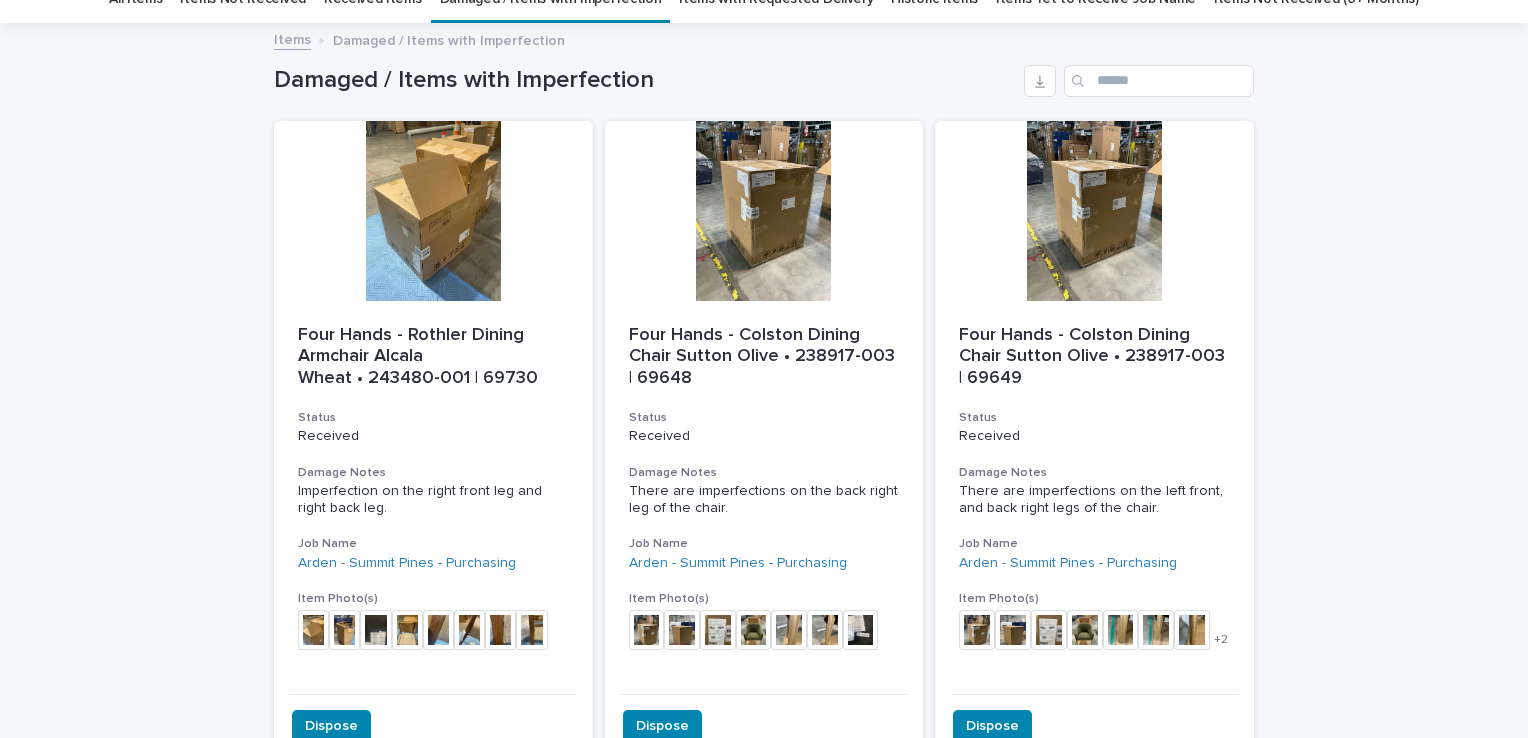 scroll, scrollTop: 200, scrollLeft: 0, axis: vertical 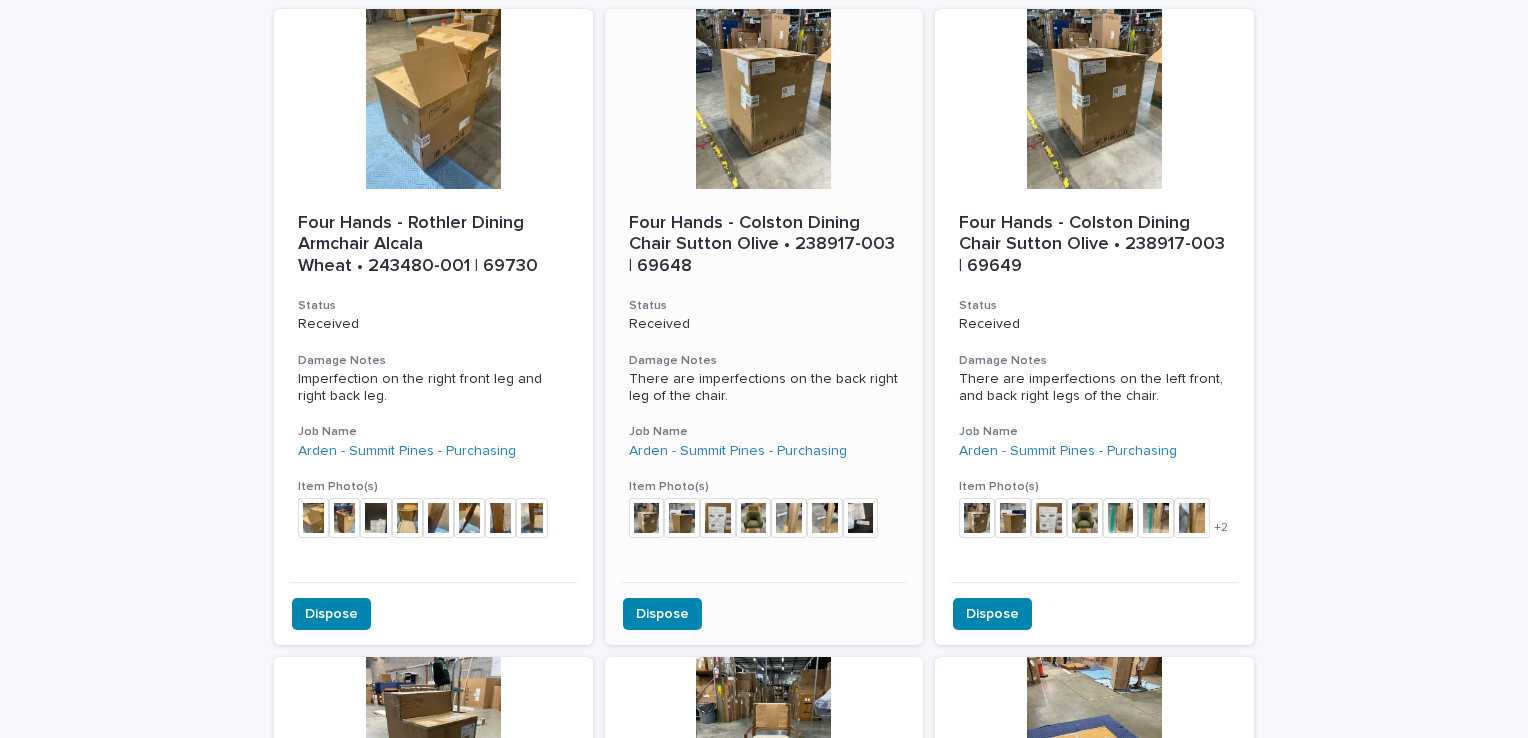click at bounding box center [647, 518] 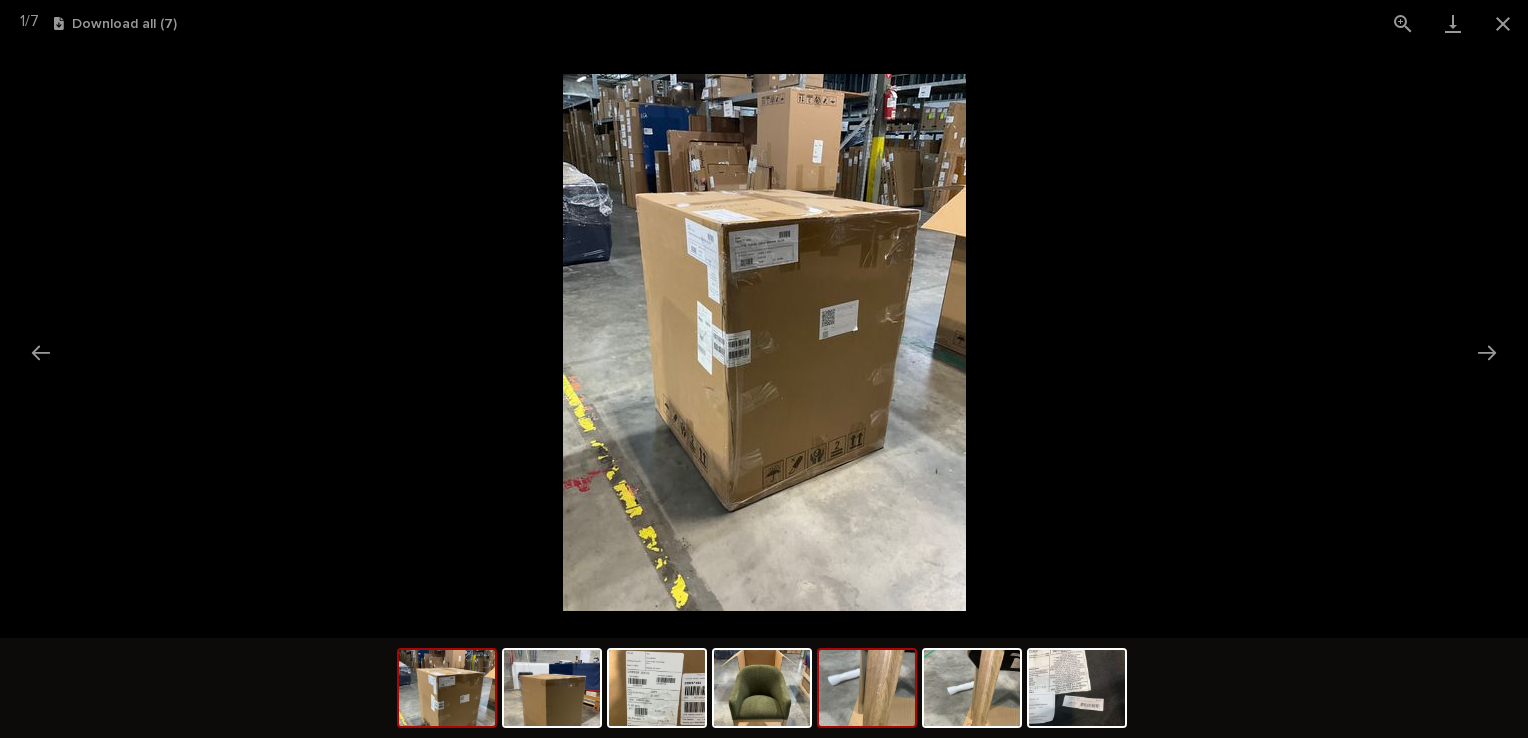 click at bounding box center (867, 688) 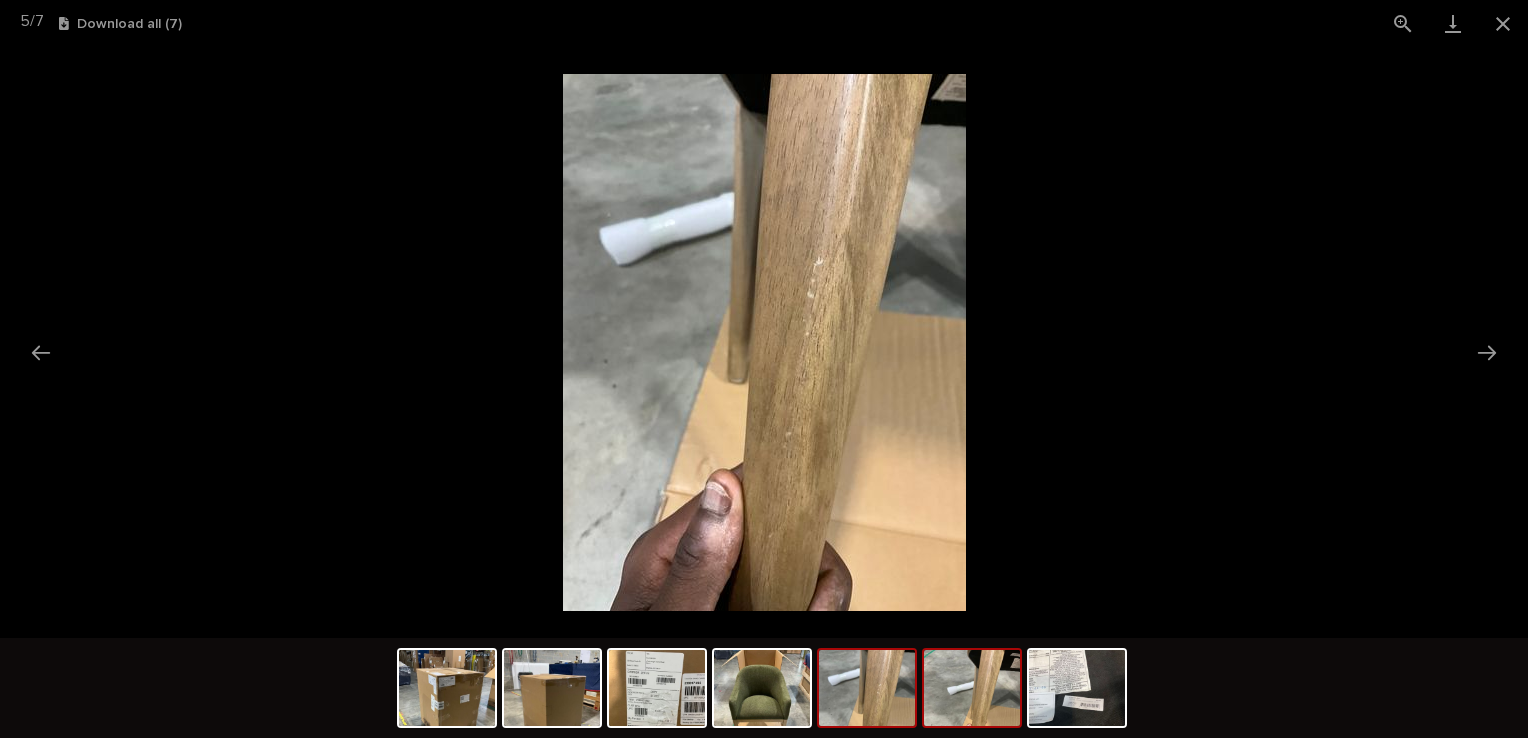 click at bounding box center (972, 688) 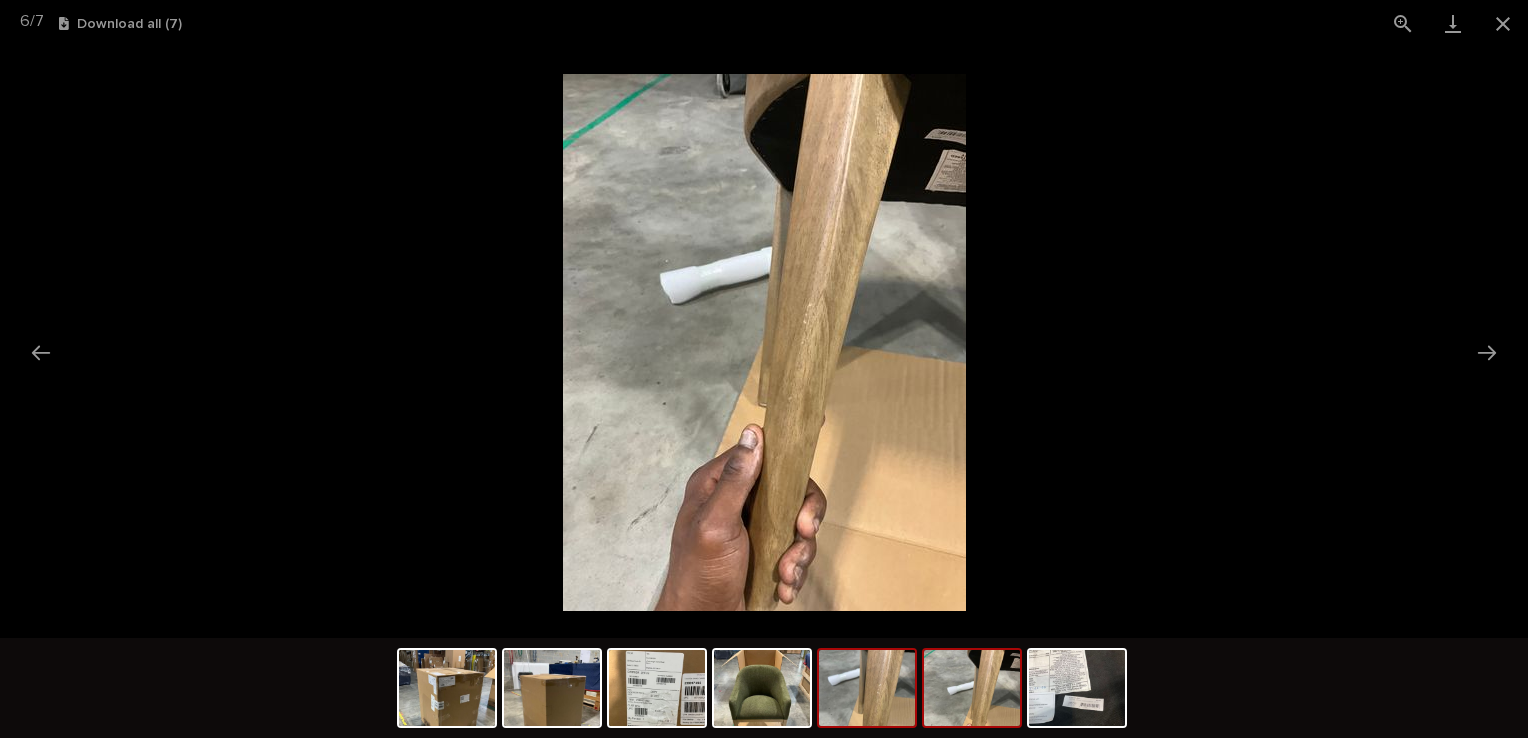 click at bounding box center (867, 688) 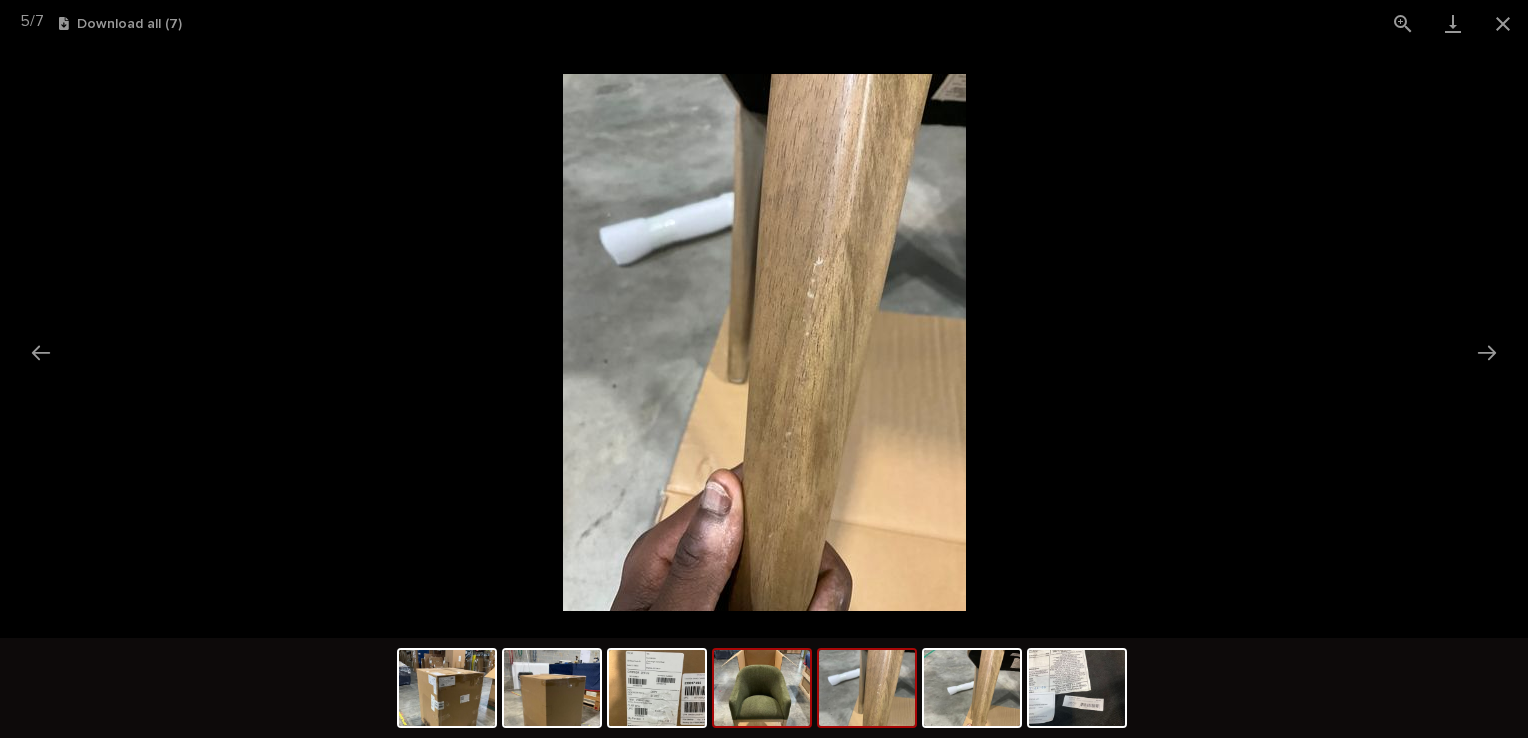 click at bounding box center (762, 688) 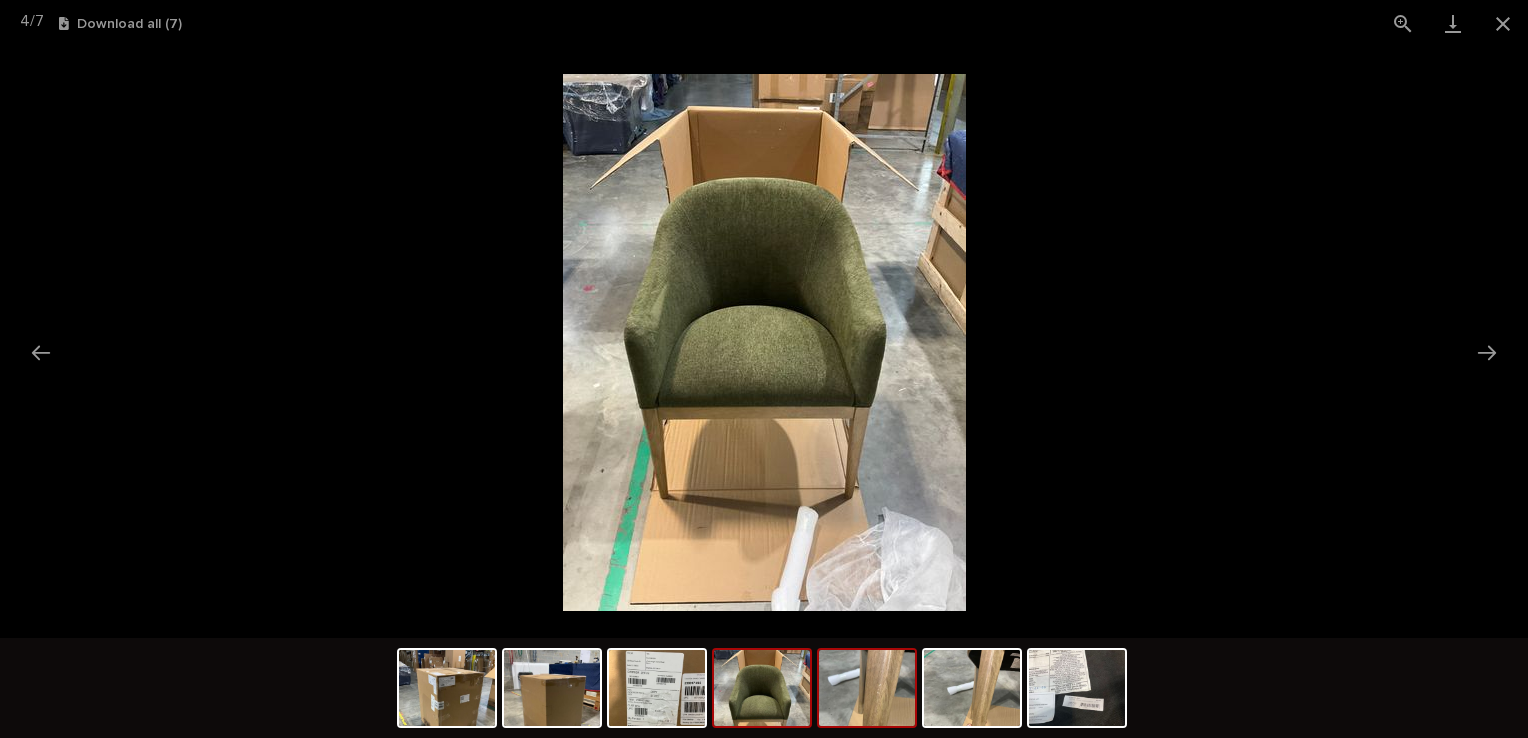 click at bounding box center [867, 688] 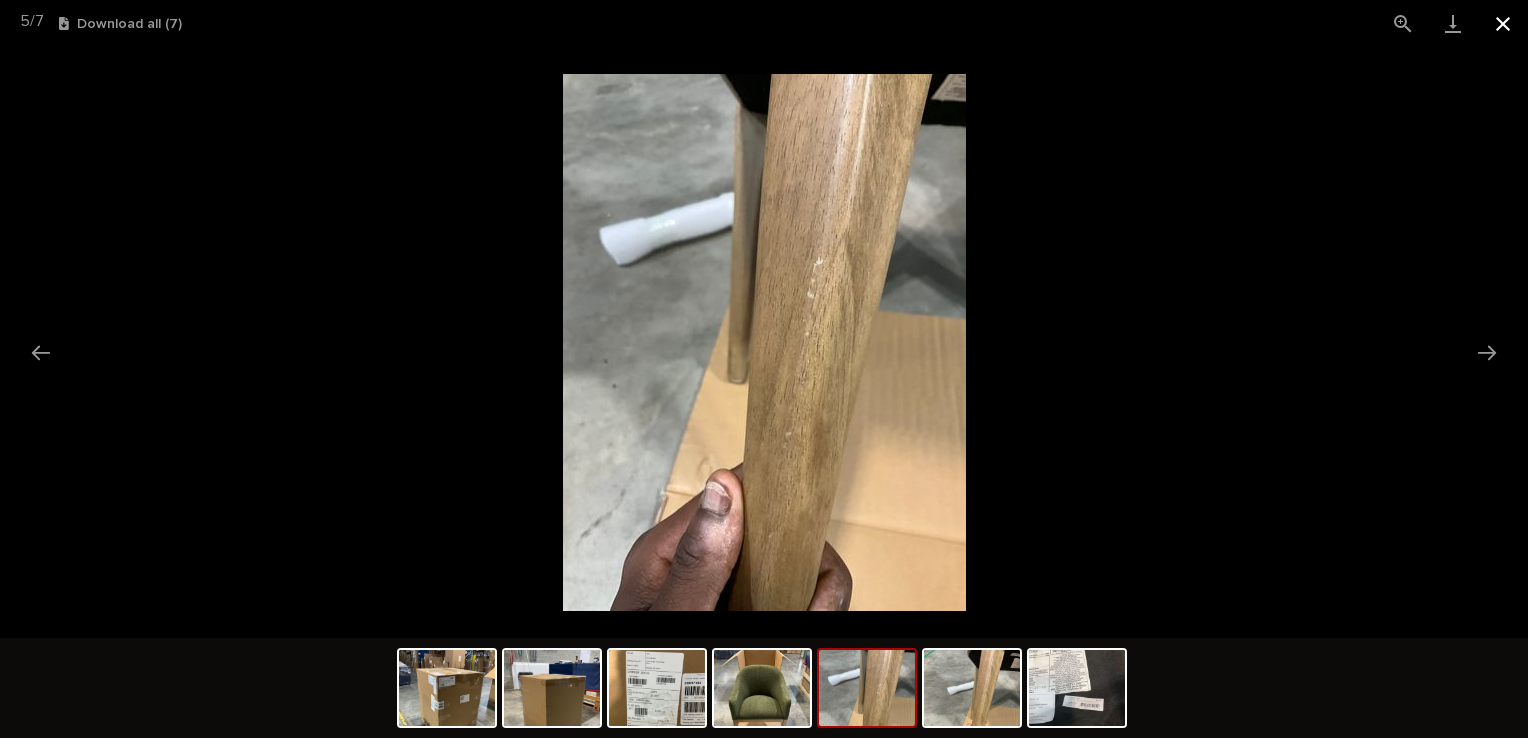 click at bounding box center [1503, 23] 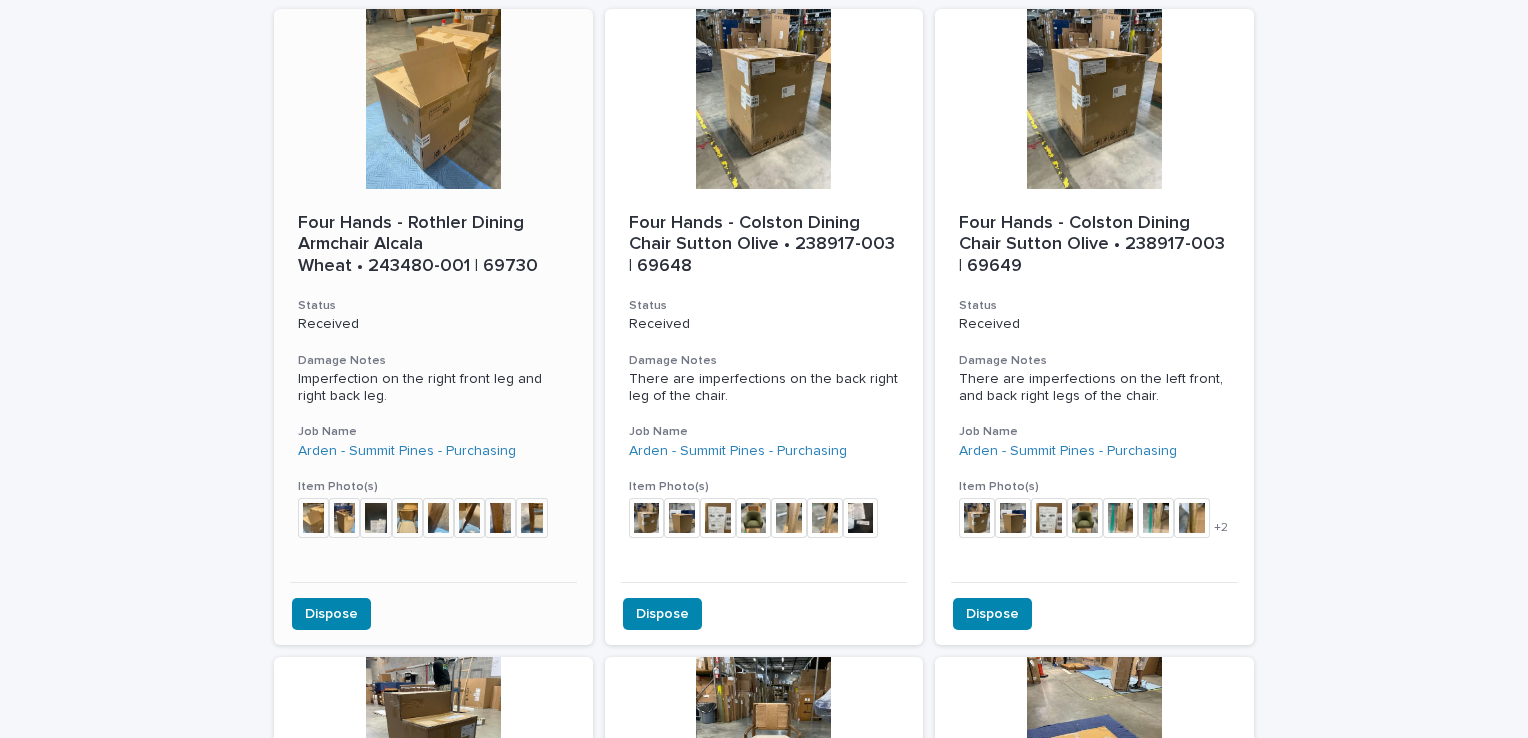 scroll, scrollTop: 0, scrollLeft: 0, axis: both 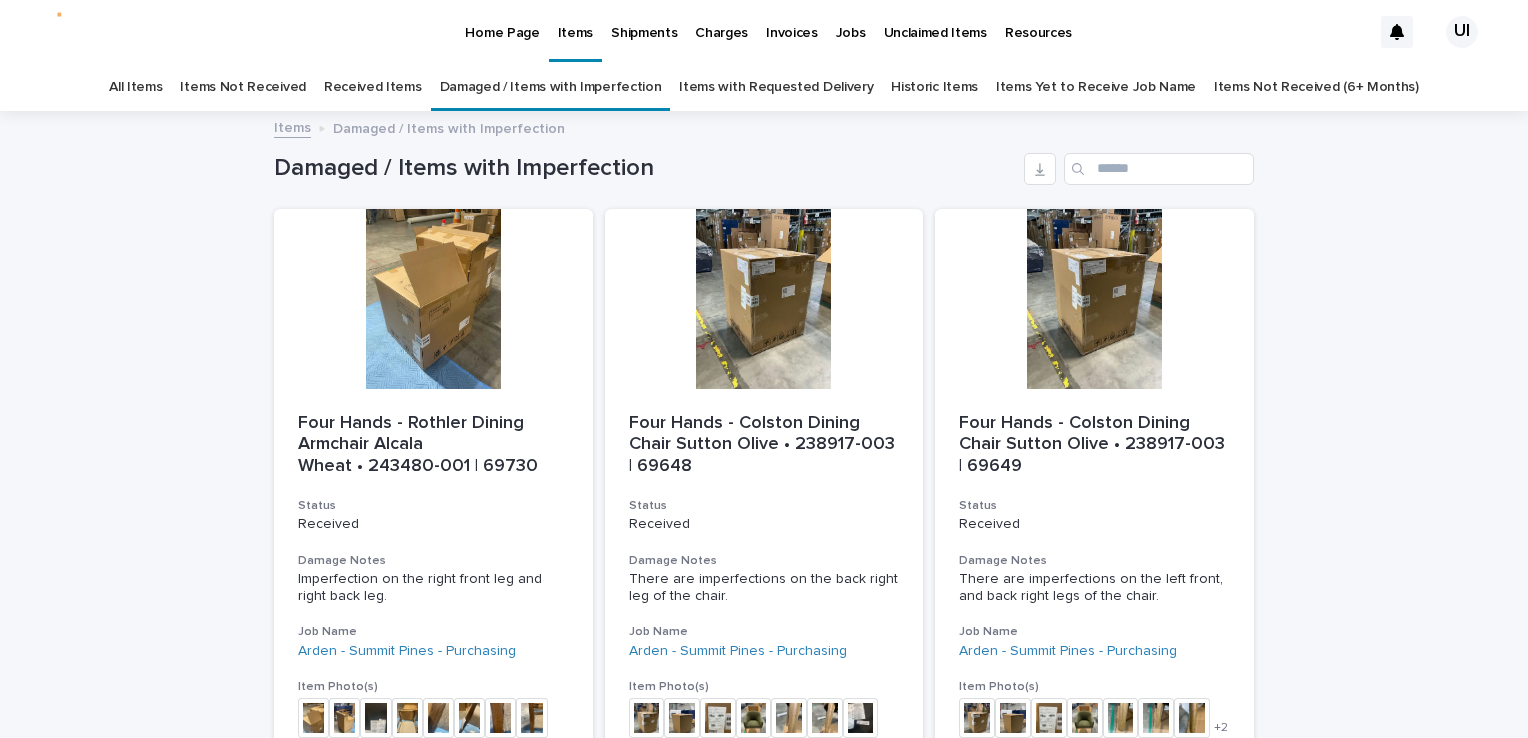 click on "Received Items" at bounding box center (373, 87) 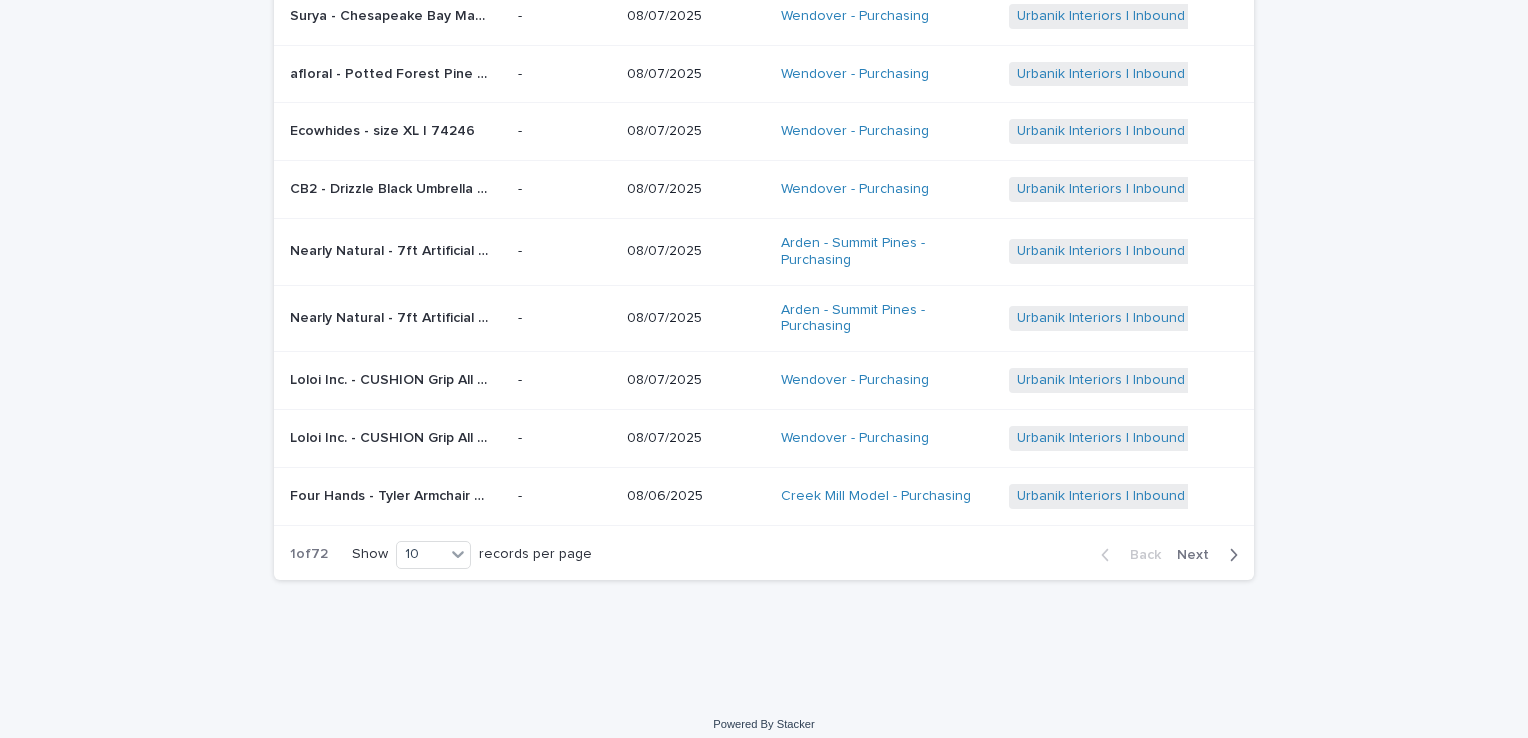scroll, scrollTop: 334, scrollLeft: 0, axis: vertical 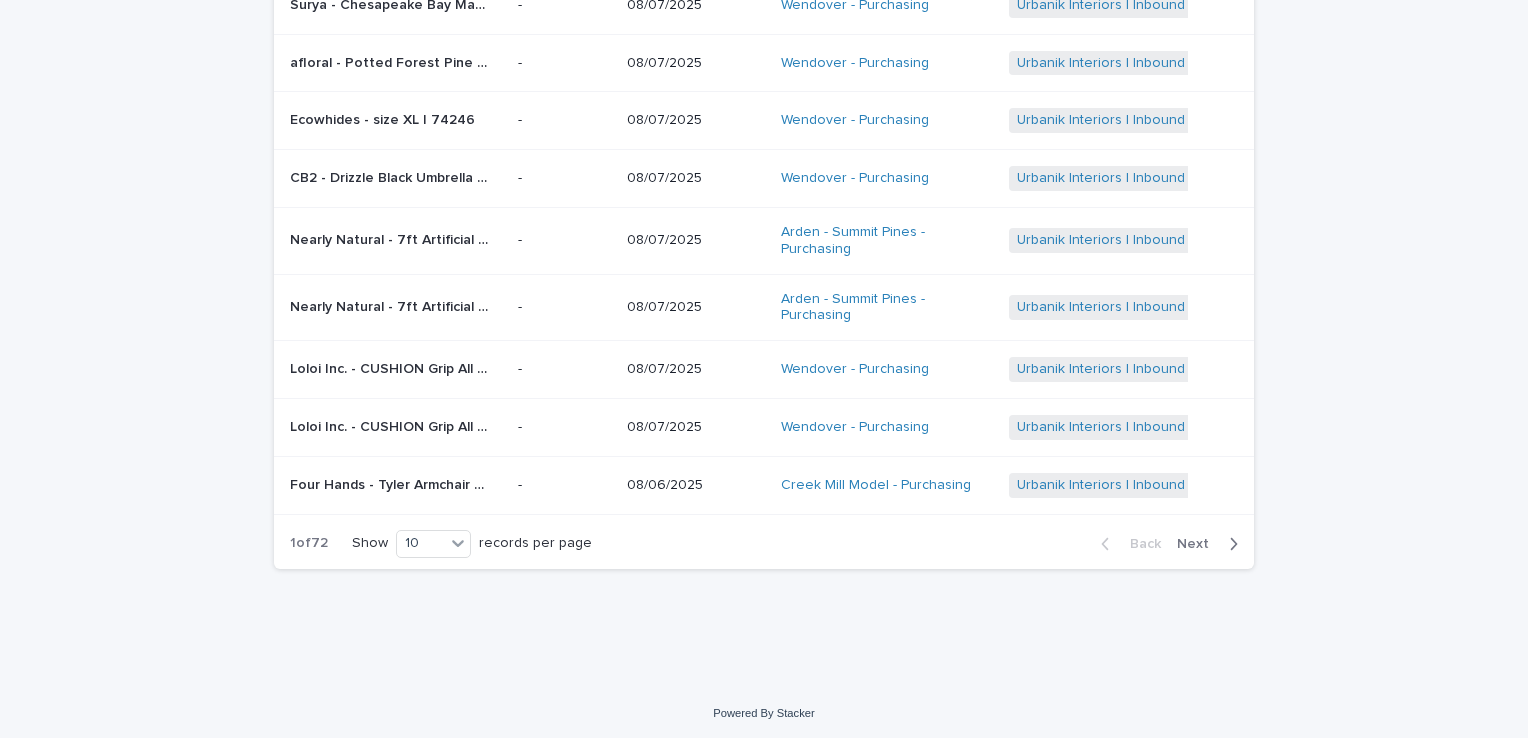 click on "Next" at bounding box center [1199, 544] 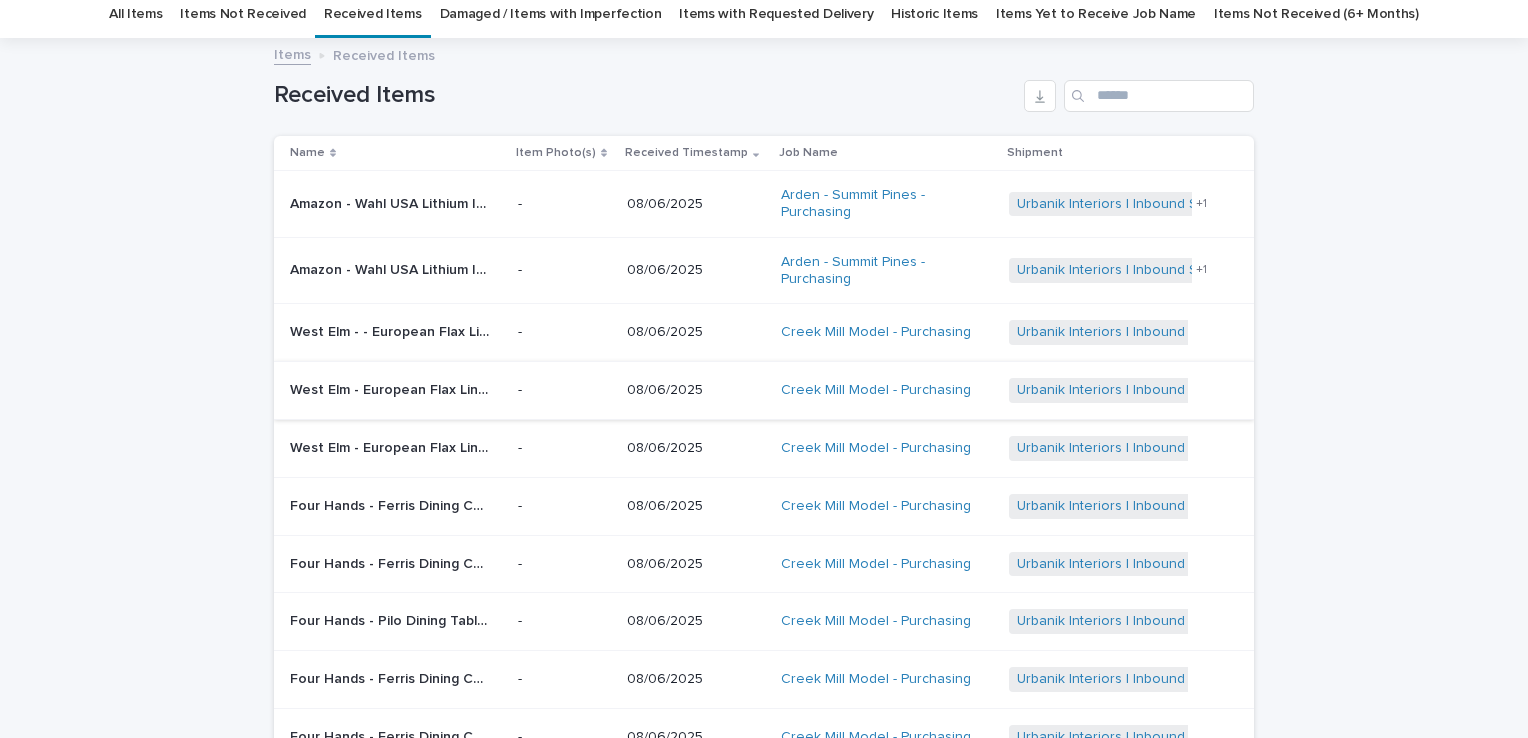 scroll, scrollTop: 0, scrollLeft: 0, axis: both 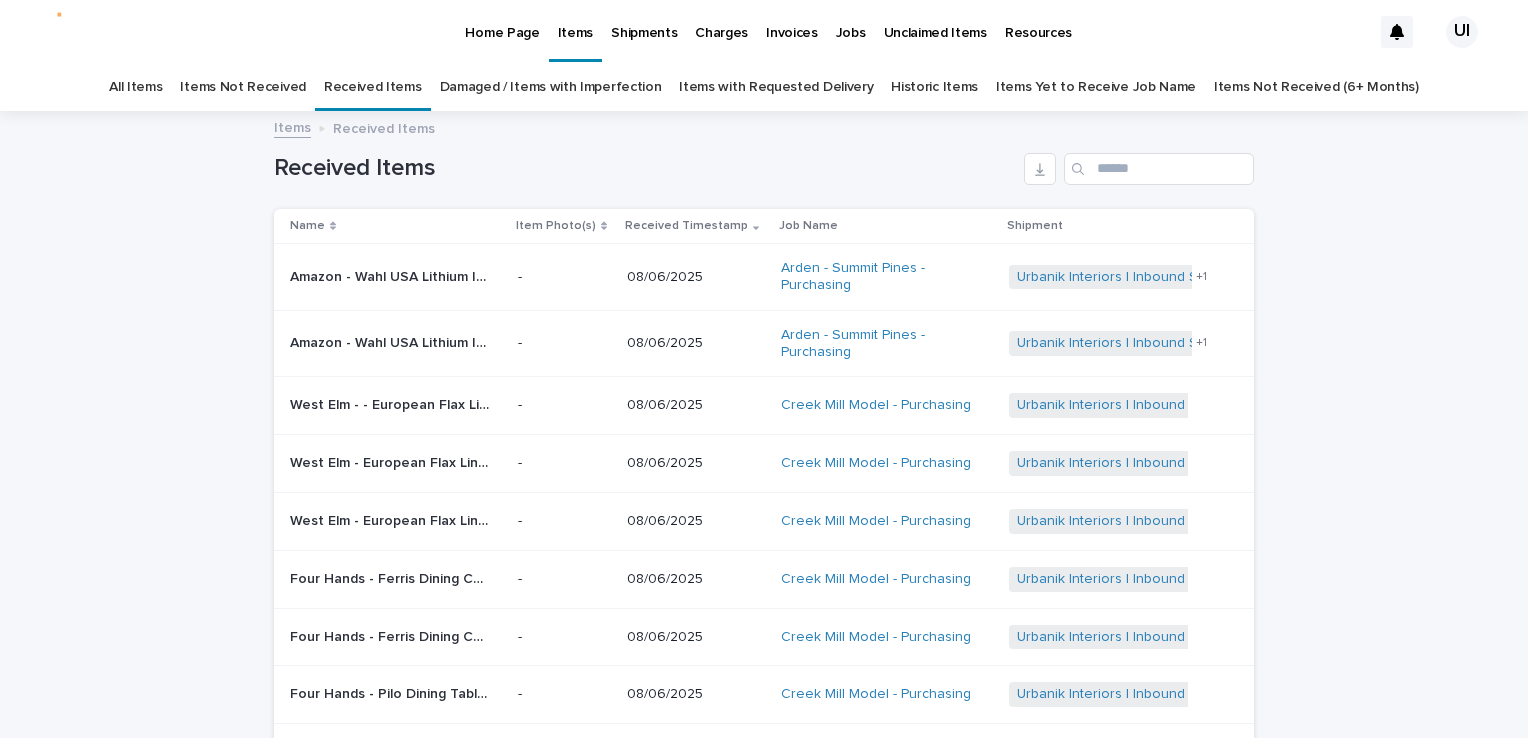 click on "Unclaimed Items" at bounding box center (935, 21) 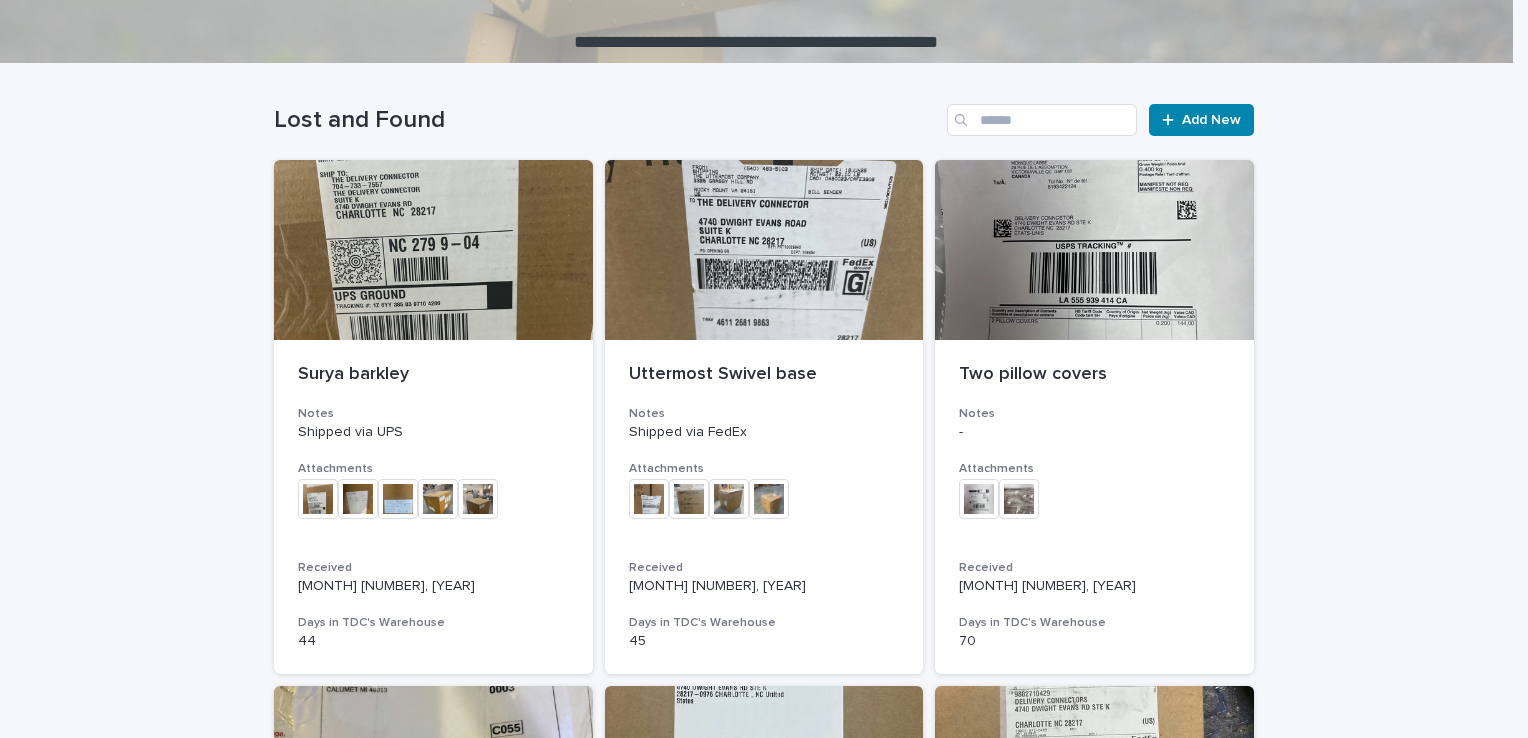 scroll, scrollTop: 0, scrollLeft: 0, axis: both 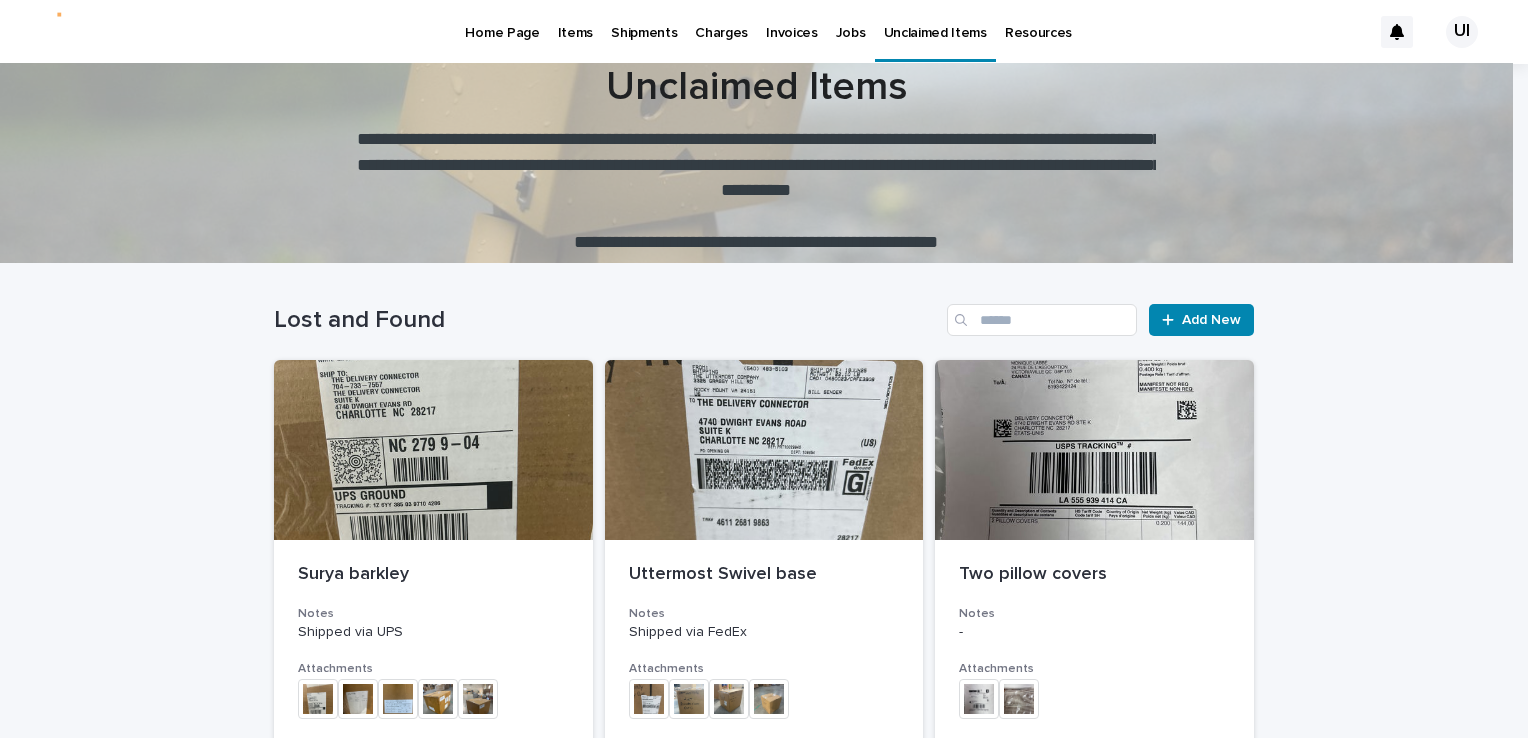 click on "Items" at bounding box center [575, 21] 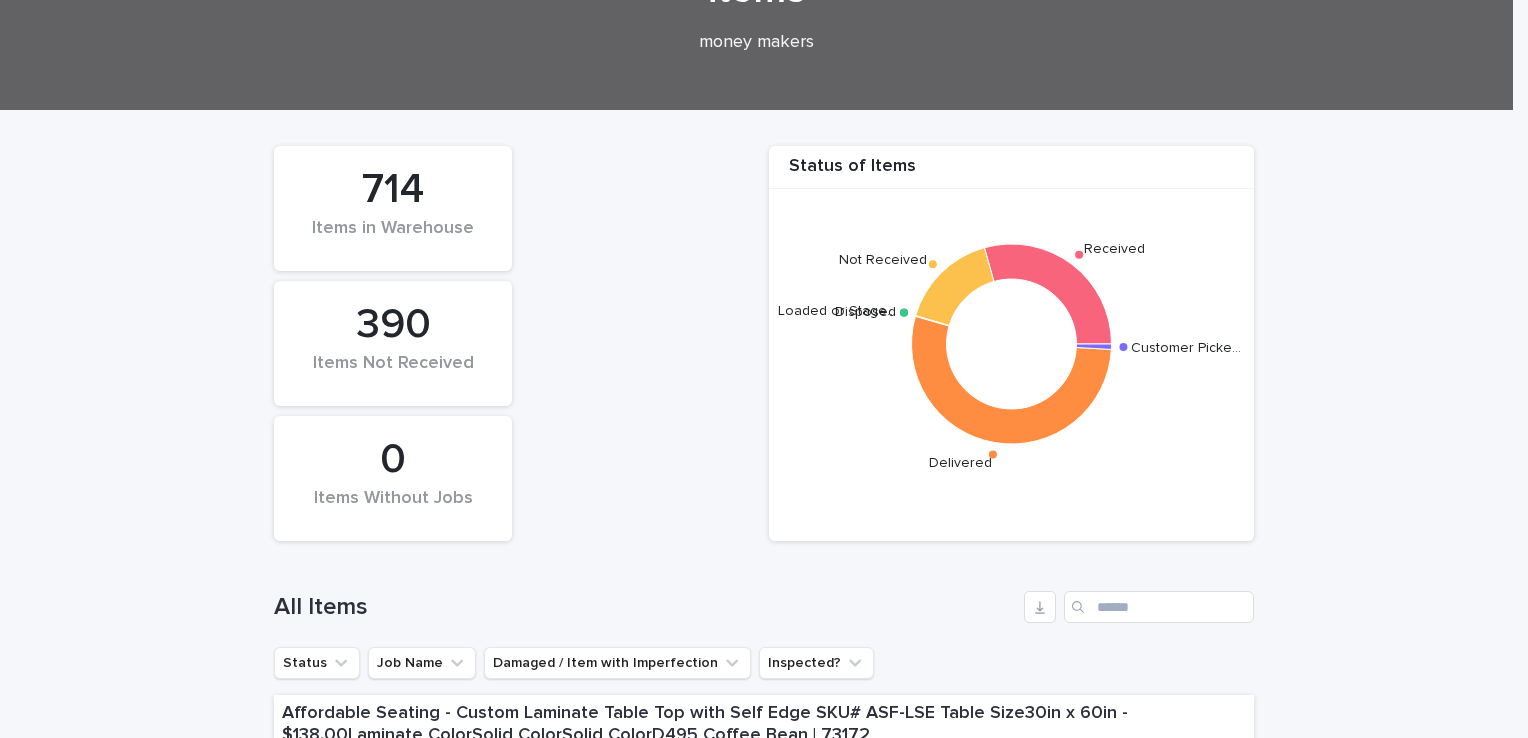 scroll, scrollTop: 0, scrollLeft: 0, axis: both 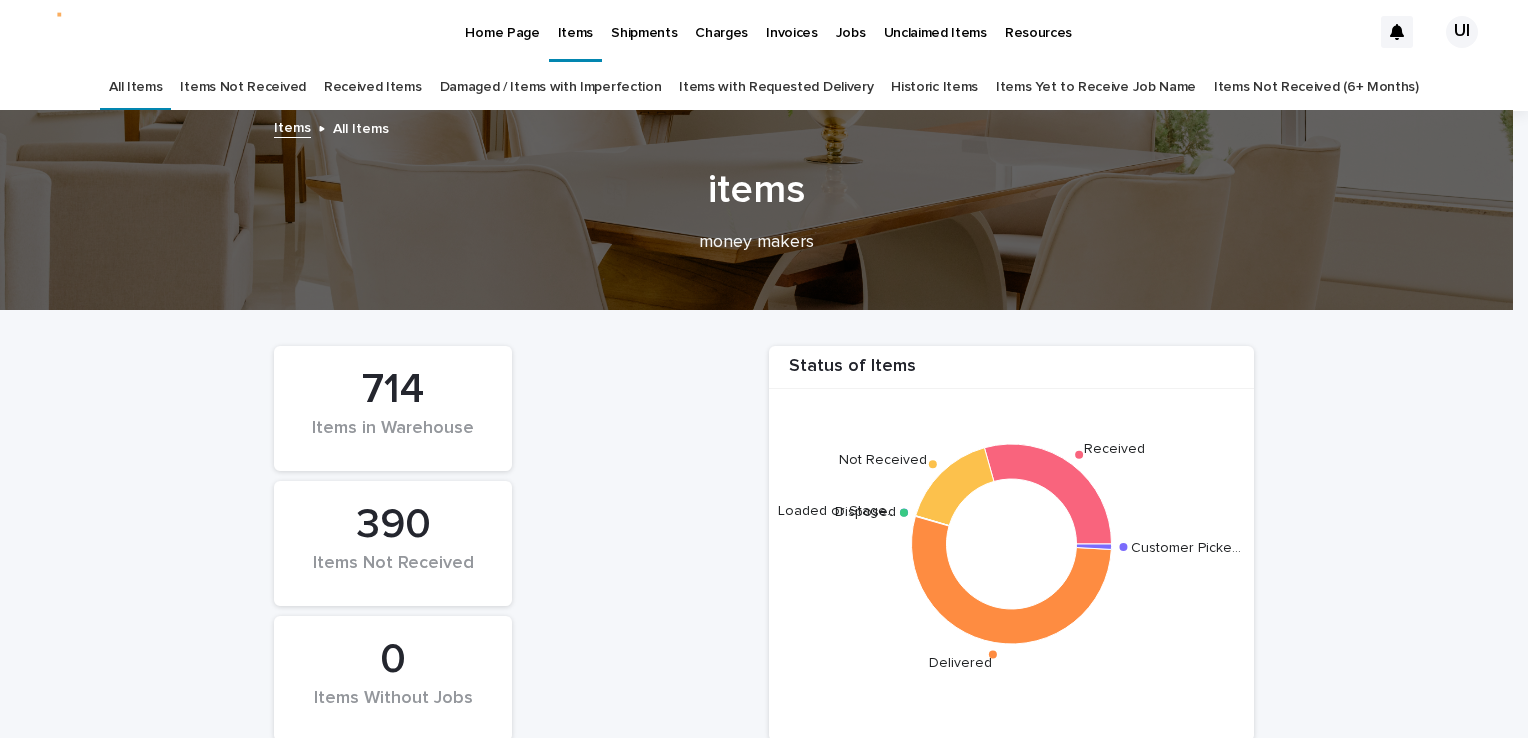 click on "Received Items" at bounding box center [373, 87] 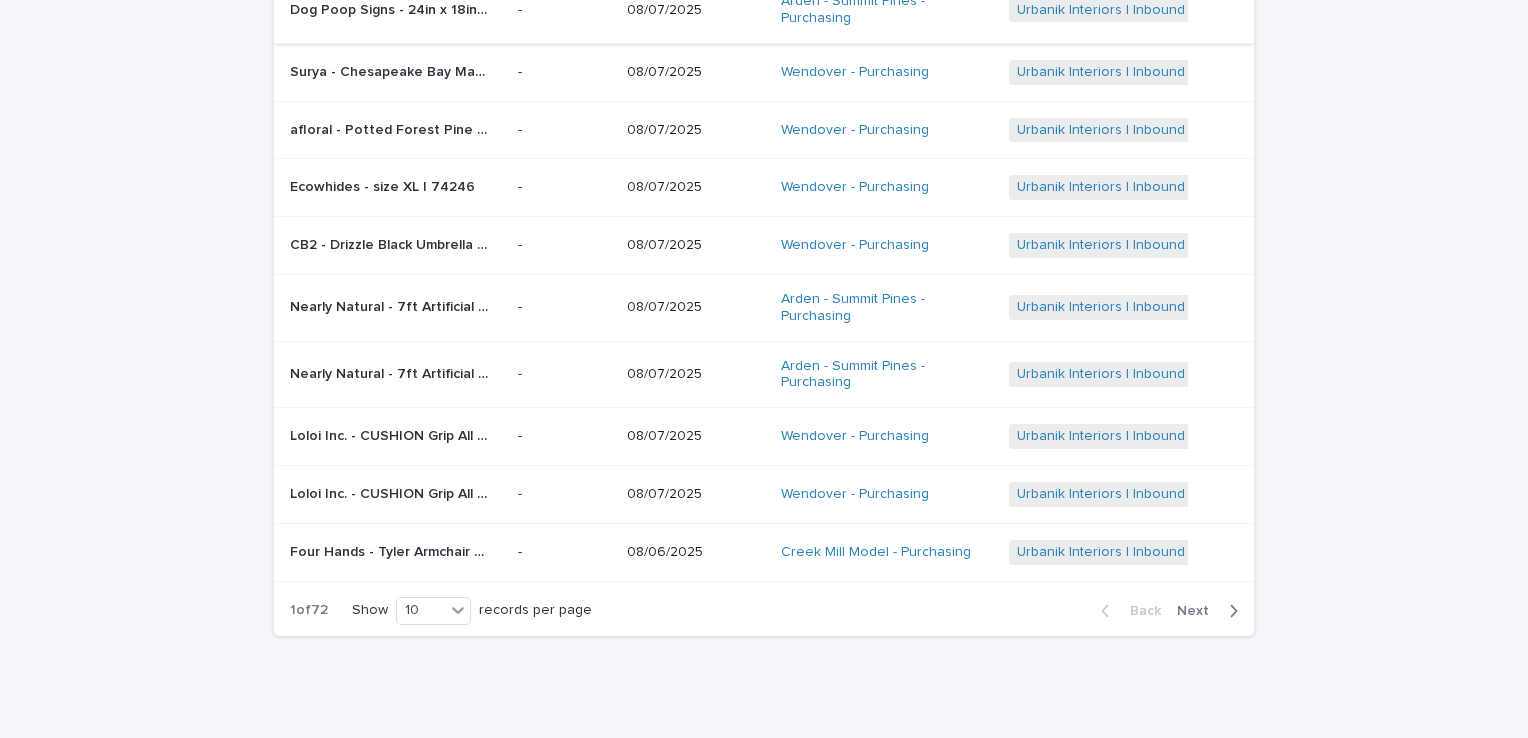scroll, scrollTop: 300, scrollLeft: 0, axis: vertical 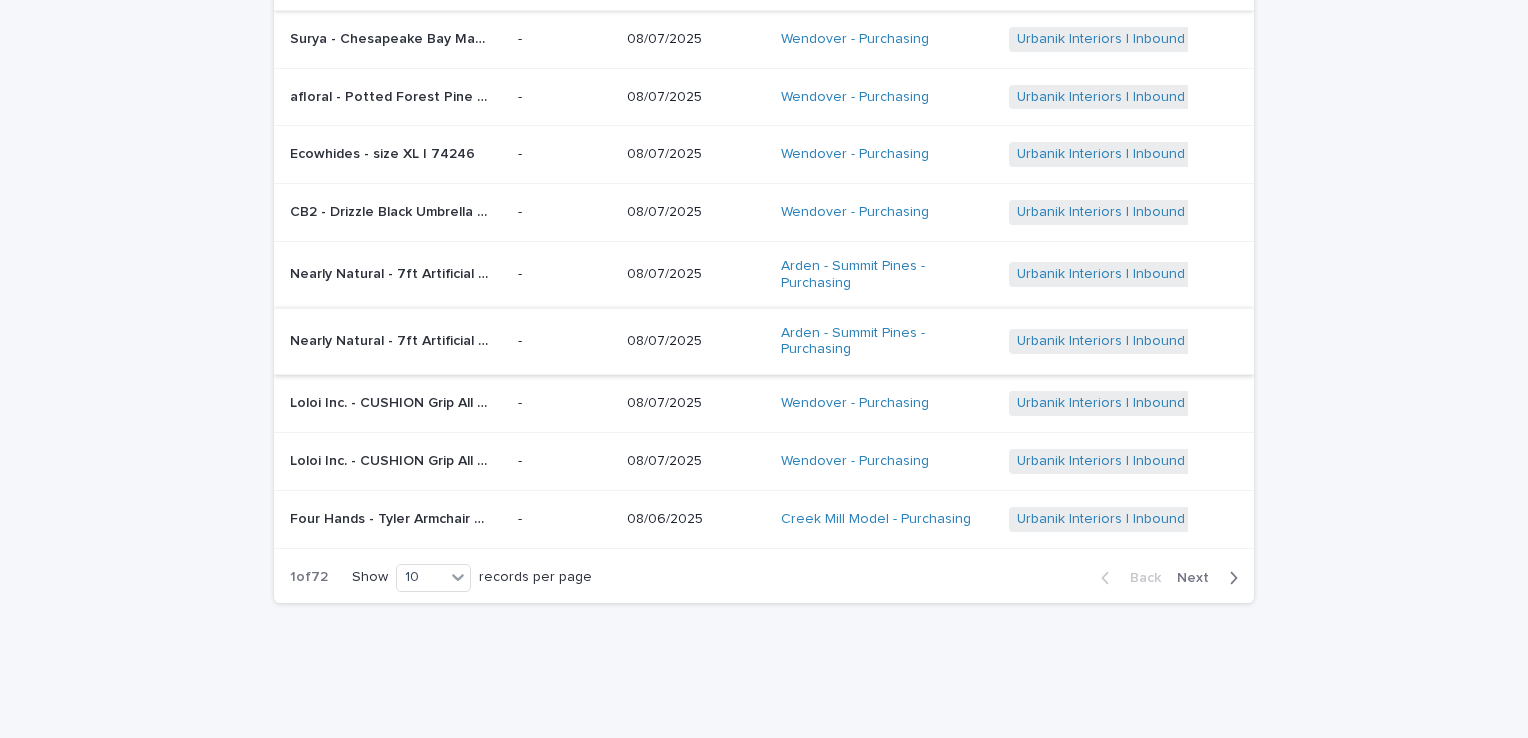 drag, startPoint x: 10, startPoint y: 180, endPoint x: 754, endPoint y: 333, distance: 759.569 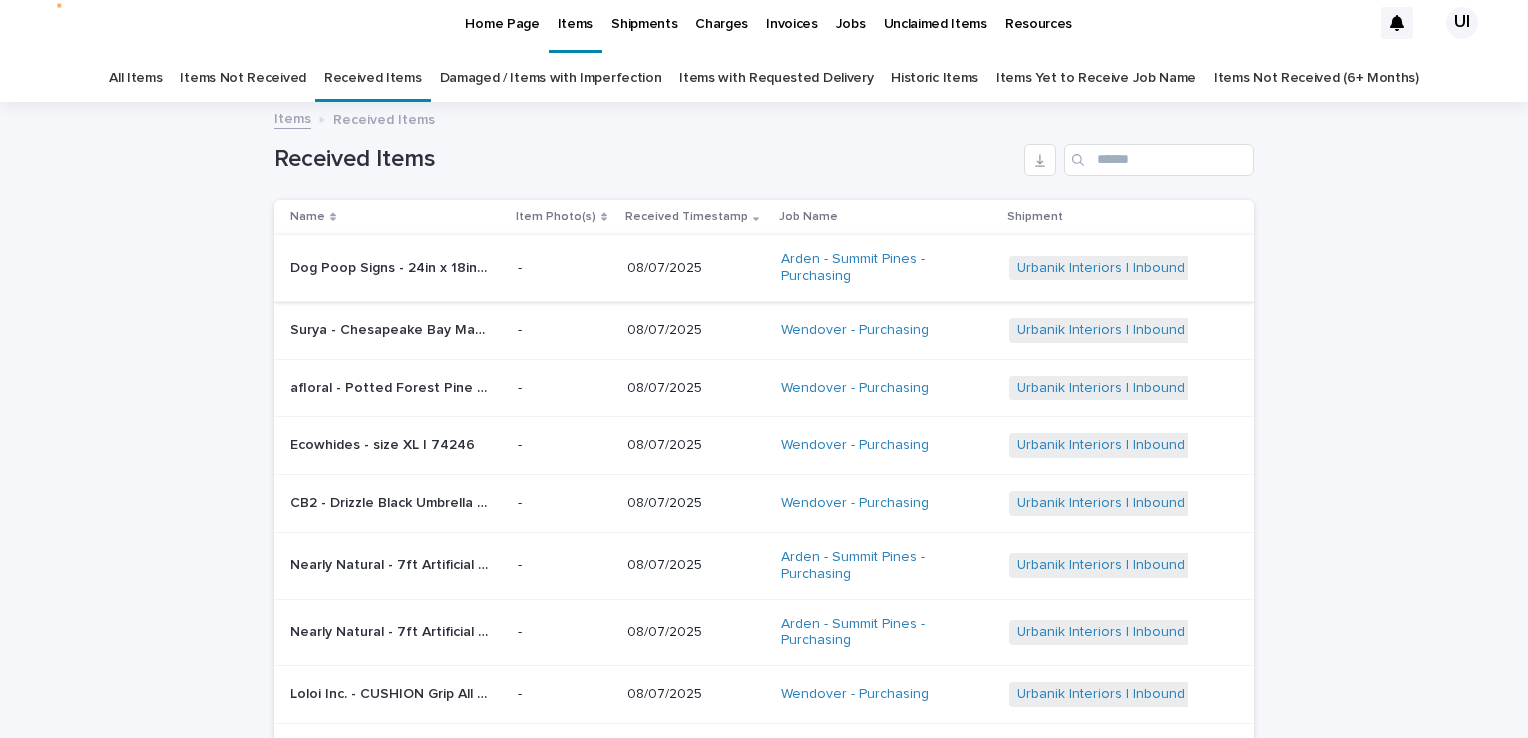scroll, scrollTop: 0, scrollLeft: 0, axis: both 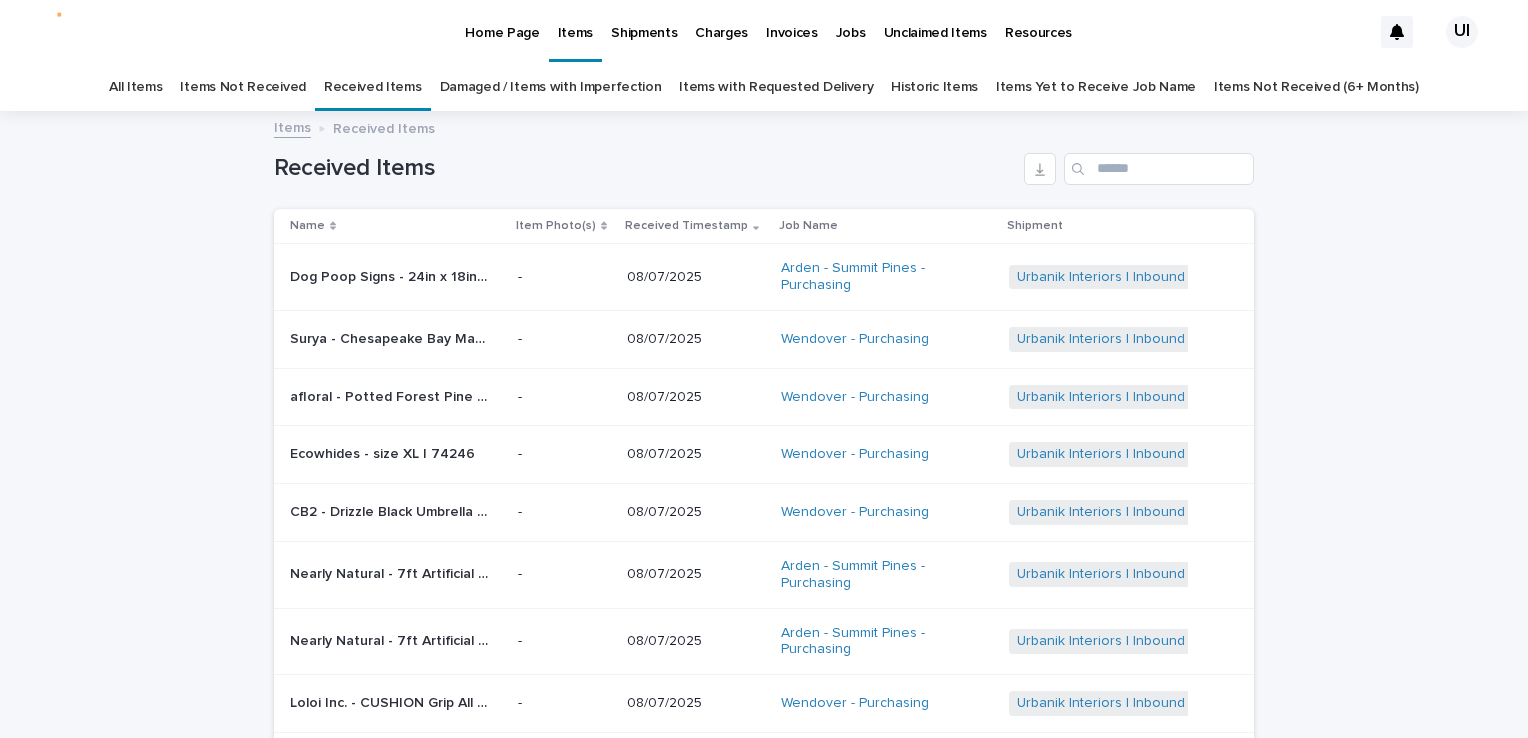 click on "Loading... Saving… Loading... Saving… Received Items Name Item Photo(s) Received Timestamp Job Name Shipment Dog Poop Signs  - 24in x 18in Your Heading Your Wording Here (with golden retriever)  Text inDo Not Leave Pets Unattendedin | 74210 Dog Poop Signs  - 24in x 18in Your Heading Your Wording Here (with golden retriever)  Text inDo Not Leave Pets Unattendedin | 74210   - [MM]/[DD]/[YEAR] [CITY] - [CITY] - Purchasing    Urbanik Interiors | Inbound Shipment | 24314   + 0 Surya - Chesapeake Bay Machine Woven Rug CPK-2304 10x13 | 74230 Surya - Chesapeake Bay Machine Woven Rug CPK-2304 10x13 | 74230   - [MM]/[DD]/[YEAR] [CITY] - Purchasing   Urbanik Interiors | Inbound Shipment | 24318   + 0 afloral - Potted Forest Pine Tree - 44in  | 74245 afloral - Potted Forest Pine Tree - 44in  | 74245   - [MM]/[DD]/[YEAR] [CITY] - Purchasing   Urbanik Interiors | Inbound Shipment | 24318   + 0 Ecowhides - size XL  | 74246 Ecowhides - size XL  | 74246   - [MM]/[DD]/[YEAR] [CITY] - Purchasing     + 0   -" at bounding box center [764, 566] 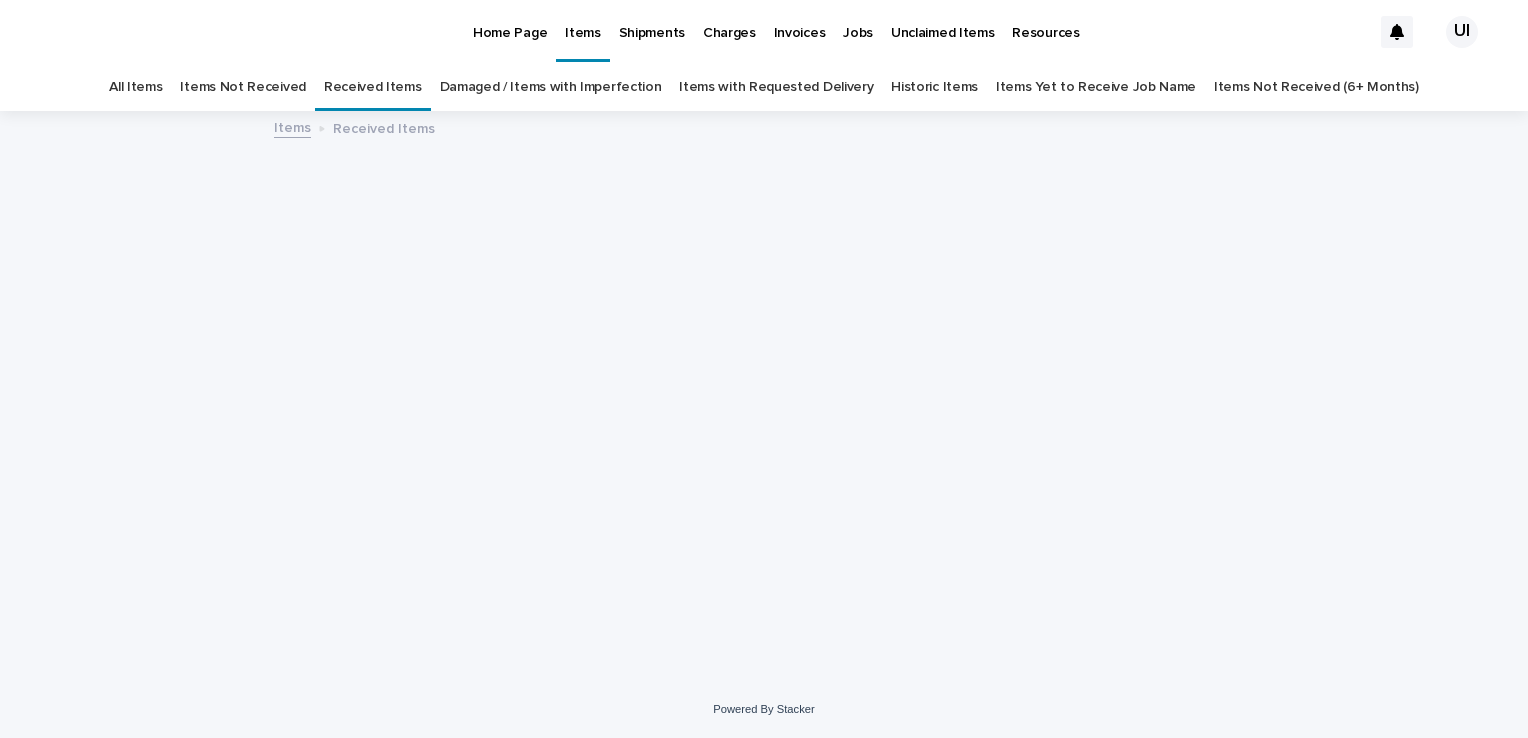 scroll, scrollTop: 0, scrollLeft: 0, axis: both 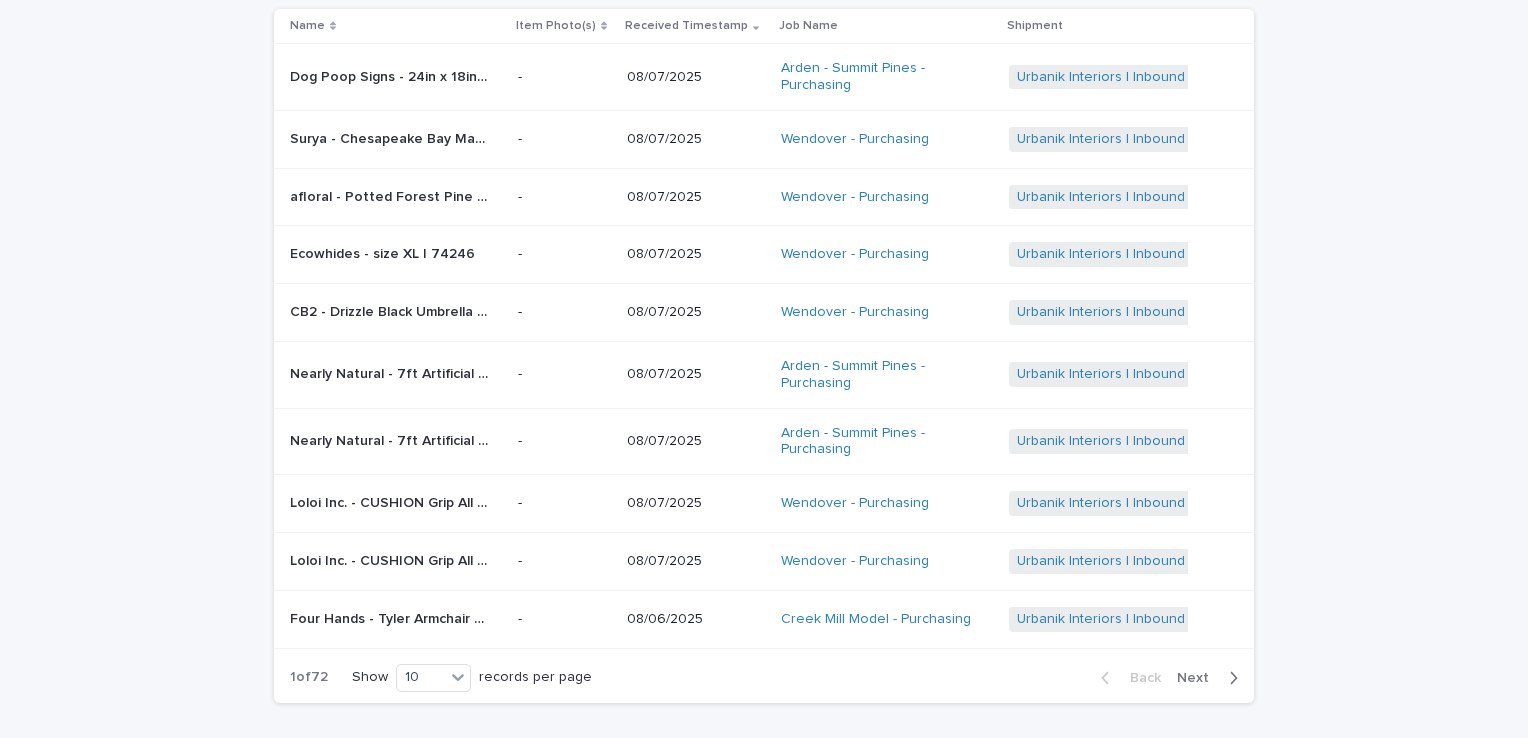 click on "Next" at bounding box center (1211, 678) 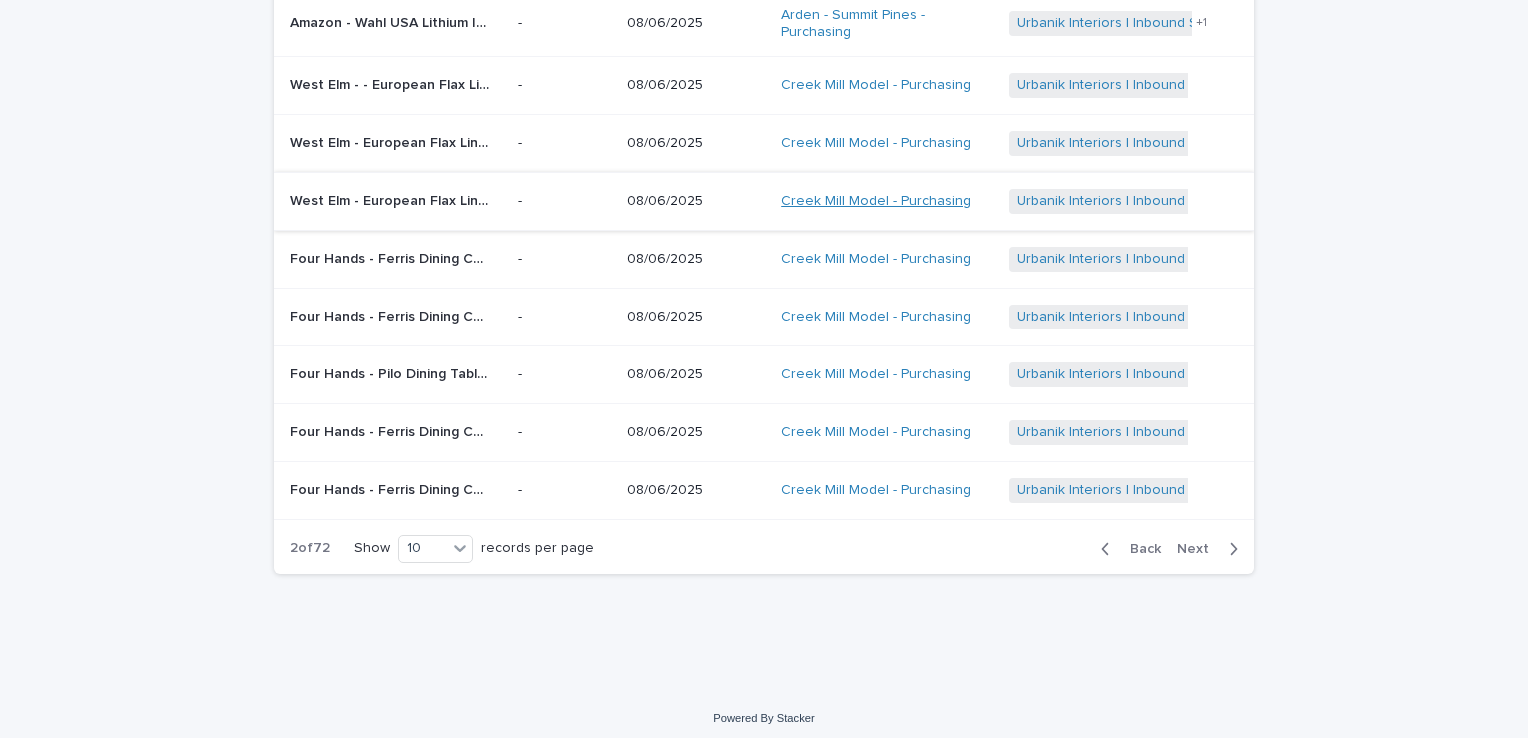 scroll, scrollTop: 325, scrollLeft: 0, axis: vertical 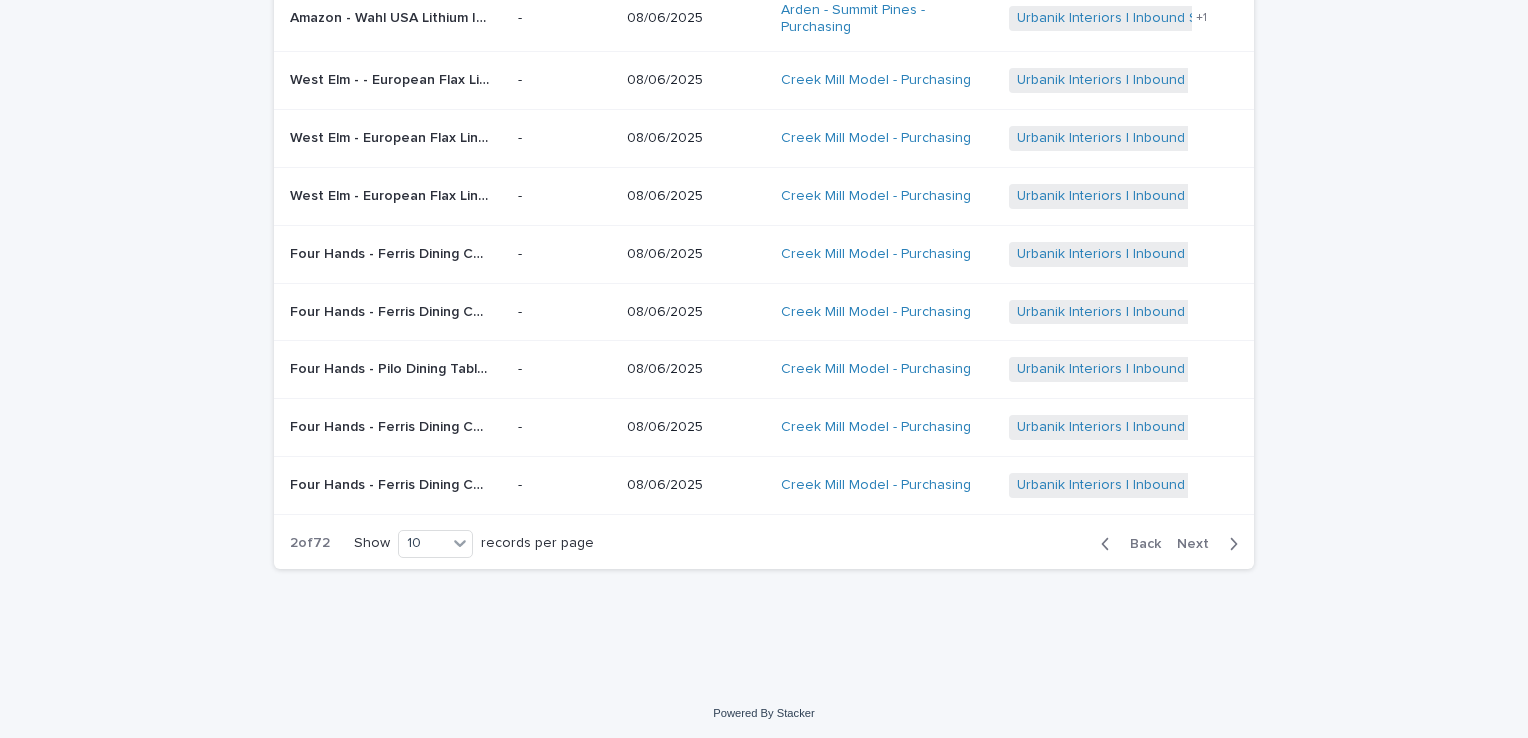 click on "Back" at bounding box center (1139, 544) 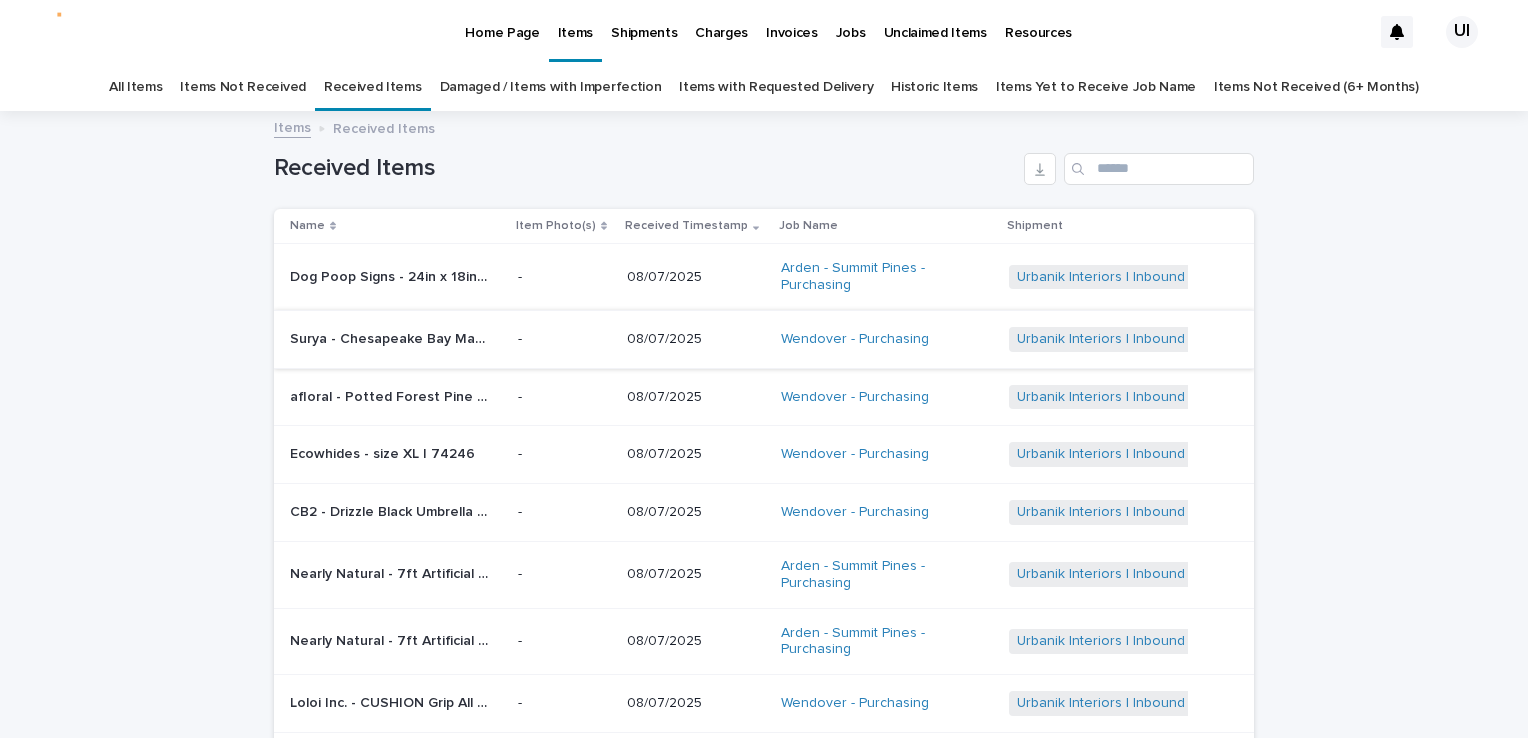 scroll, scrollTop: 100, scrollLeft: 0, axis: vertical 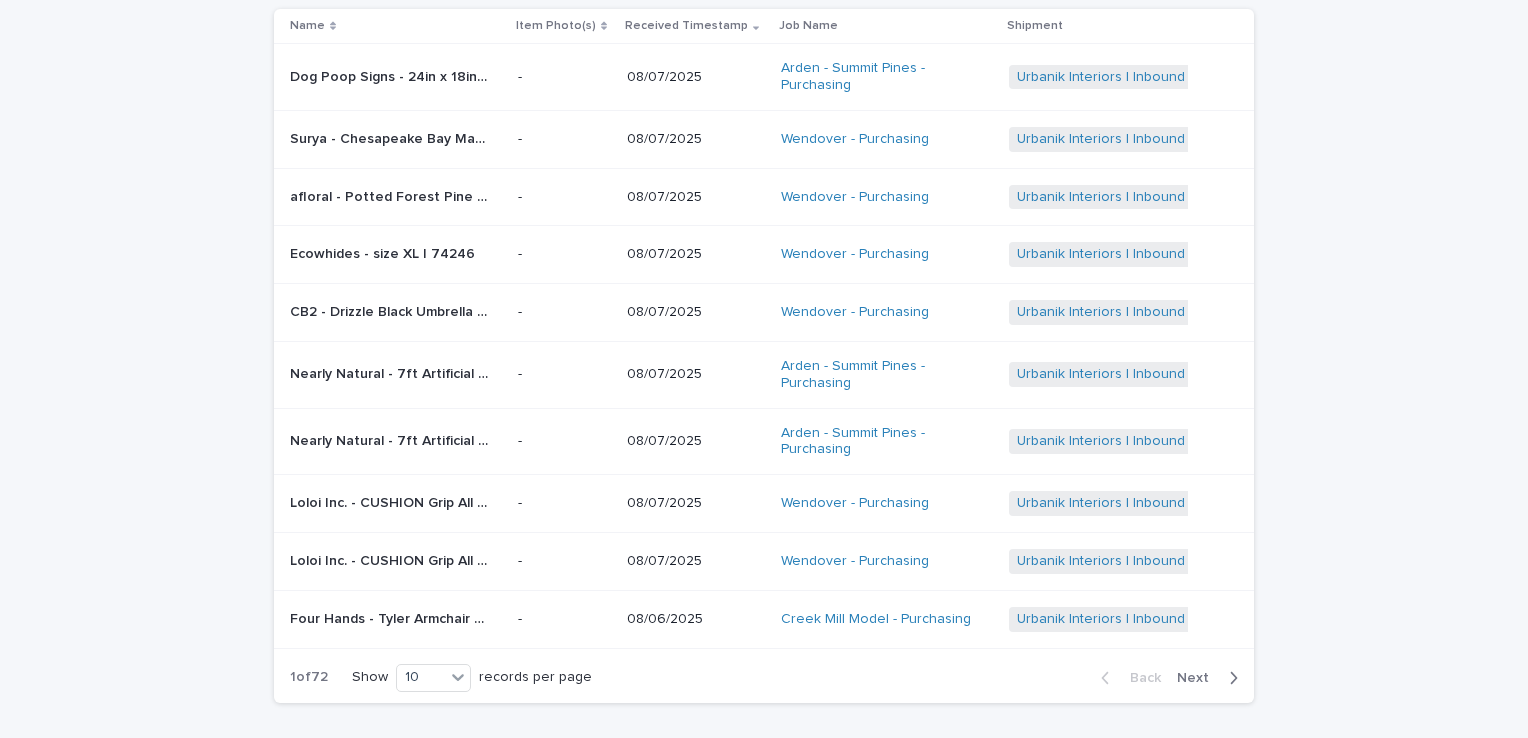 click on "Next" at bounding box center [1199, 678] 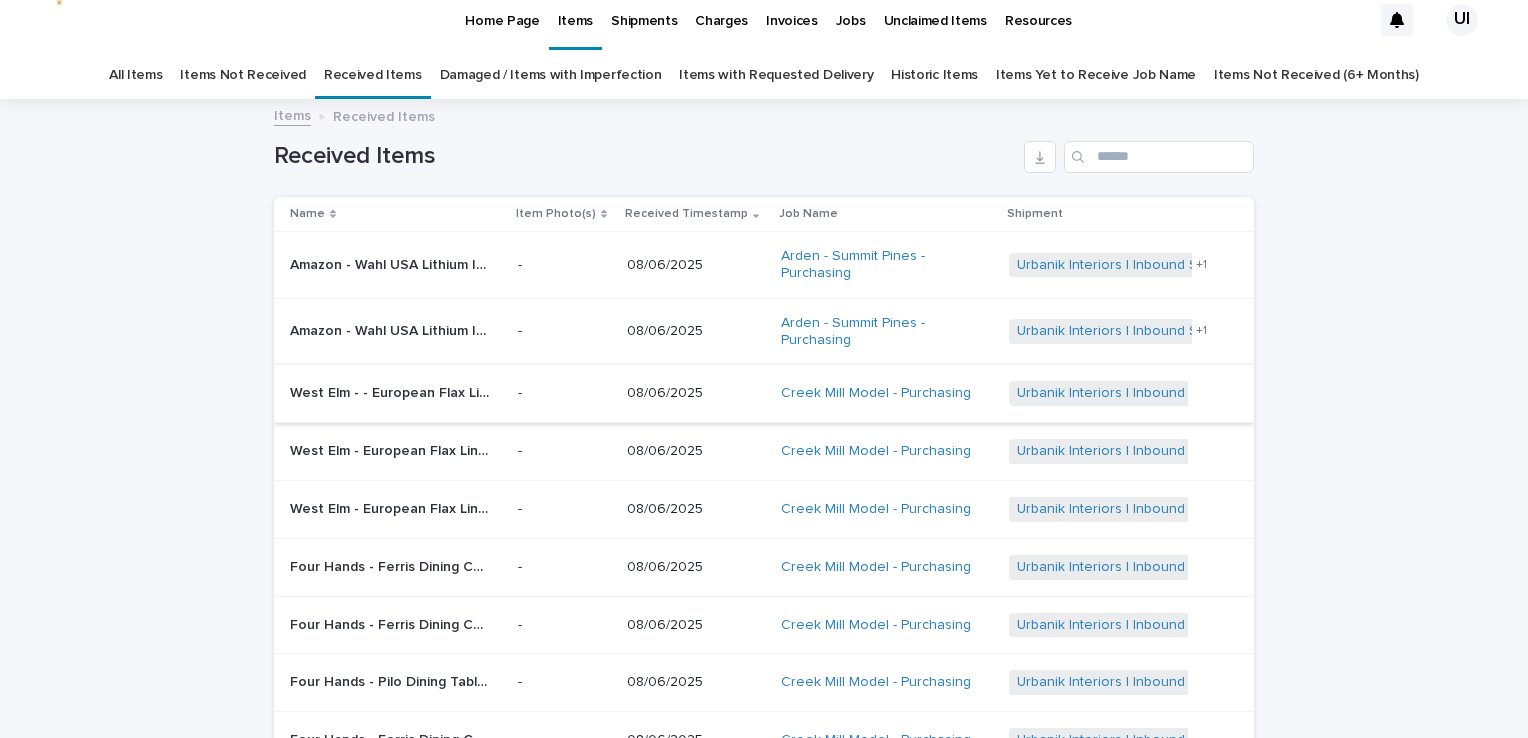 scroll, scrollTop: 0, scrollLeft: 0, axis: both 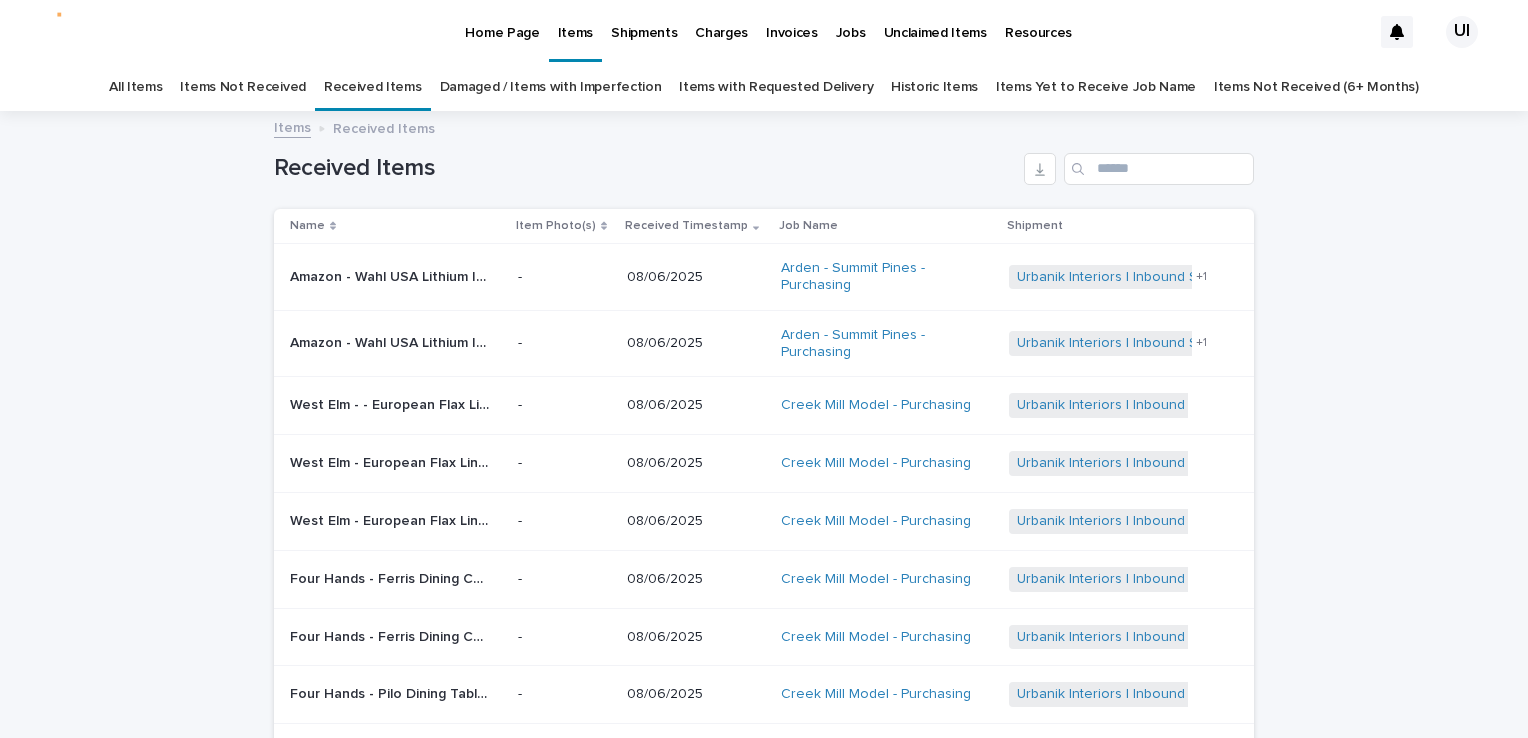 click on "Loading... Saving… Loading... Saving… Received Items Name Item Photo(s) Received Timestamp Job Name Shipment Amazon - Wahl USA Lithium Ion Pro Series Cordless Animal Clippers – Rechargeable- Heavy-Duty- Electric Dog & Cat Grooming Kit for Small & Large Breeds with Thick to Heavy Coats – Model 9766 | 72999 Amazon - Wahl USA Lithium Ion Pro Series Cordless Animal Clippers – Rechargeable- Heavy-Duty- Electric Dog & Cat Grooming Kit for Small & Large Breeds with Thick to Heavy Coats – Model 9766 | 72999 - [DATE] [LOCATION] - Purchasing Urbanik Interiors | Inbound Shipment | 24039 Urbanik Interiors | TDC Delivery | 24046 + 1 Amazon - Wahl USA Lithium Ion Pro Series Cordless Animal Clippers – Rechargeable- Heavy-Duty- Electric Dog & Cat Grooming Kit for Small & Large Breeds with Thick to Heavy Coats – Model 9766 | 73000 - [DATE] [LOCATION] - Purchasing Urbanik Interiors | Inbound Shipment | 24039 Urbanik Interiors | TDC Delivery | 24046 + 1 -" at bounding box center [764, 561] 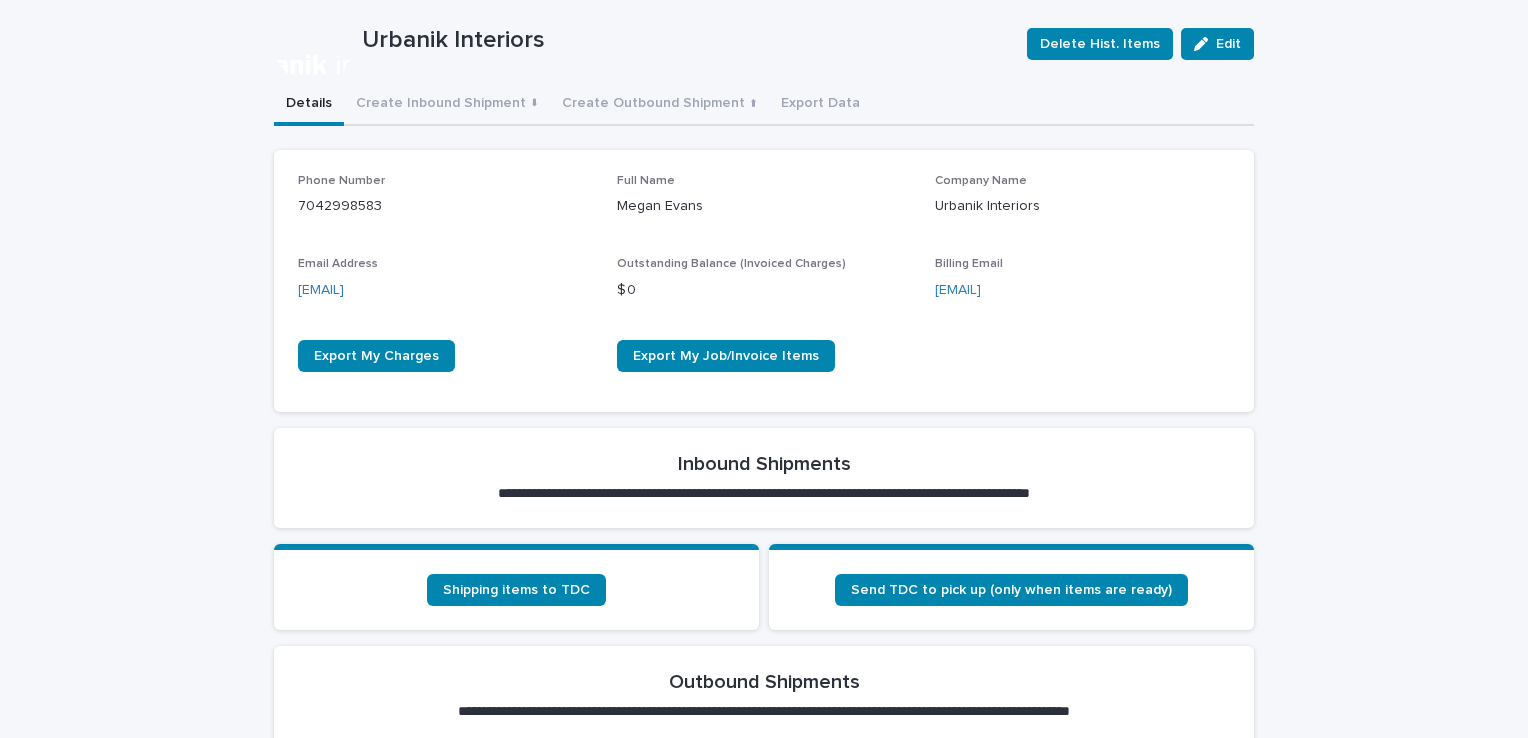 scroll, scrollTop: 600, scrollLeft: 0, axis: vertical 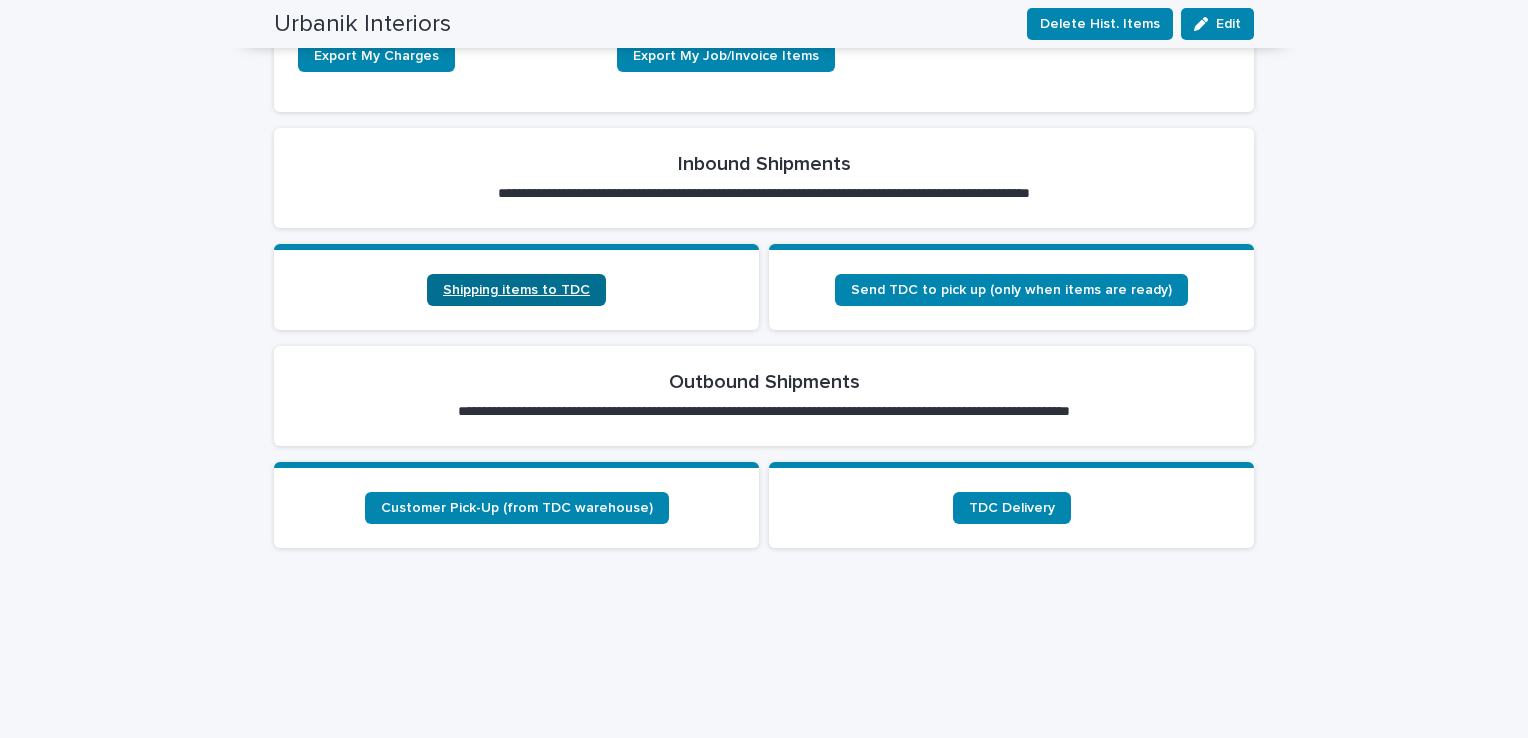 click on "Shipping items to TDC" at bounding box center (516, 290) 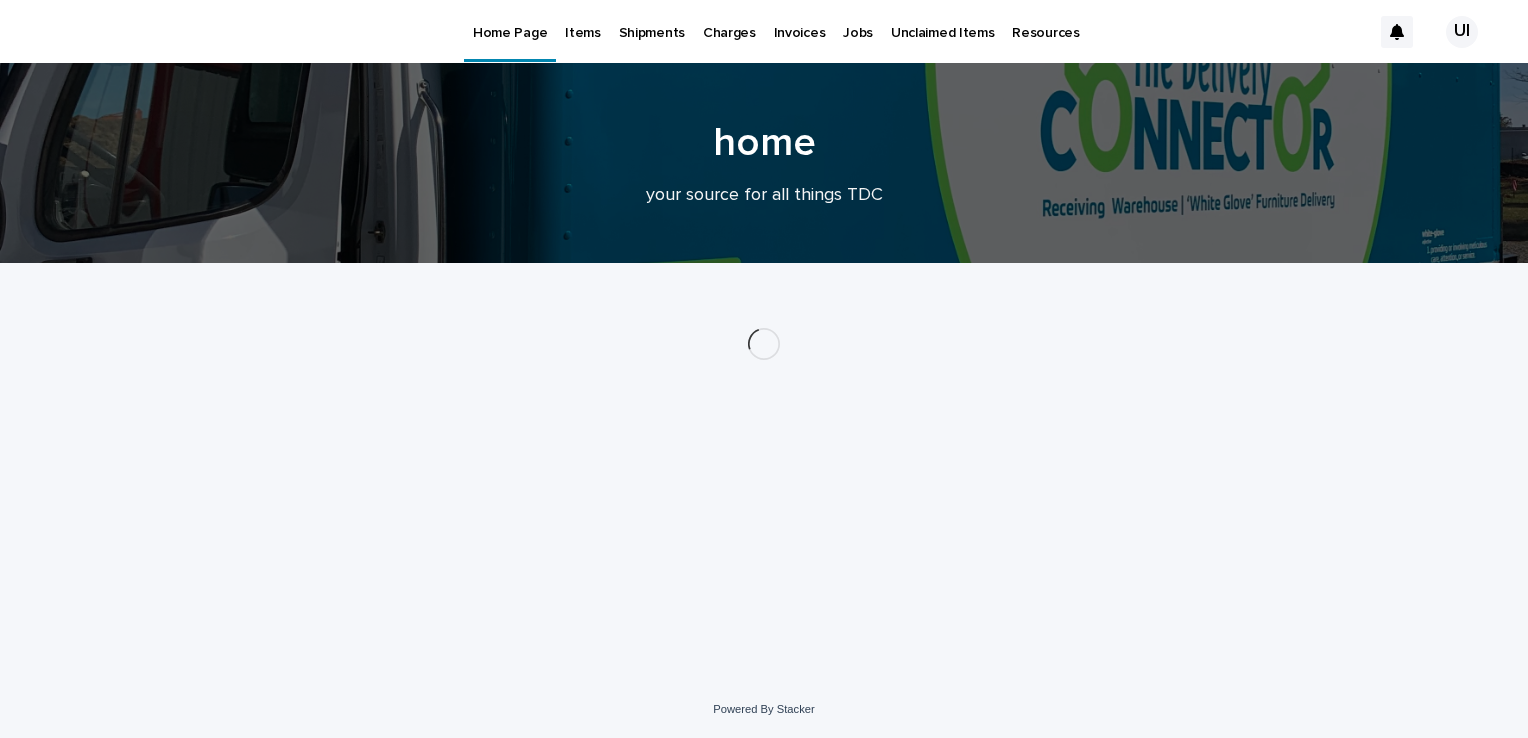 scroll, scrollTop: 0, scrollLeft: 0, axis: both 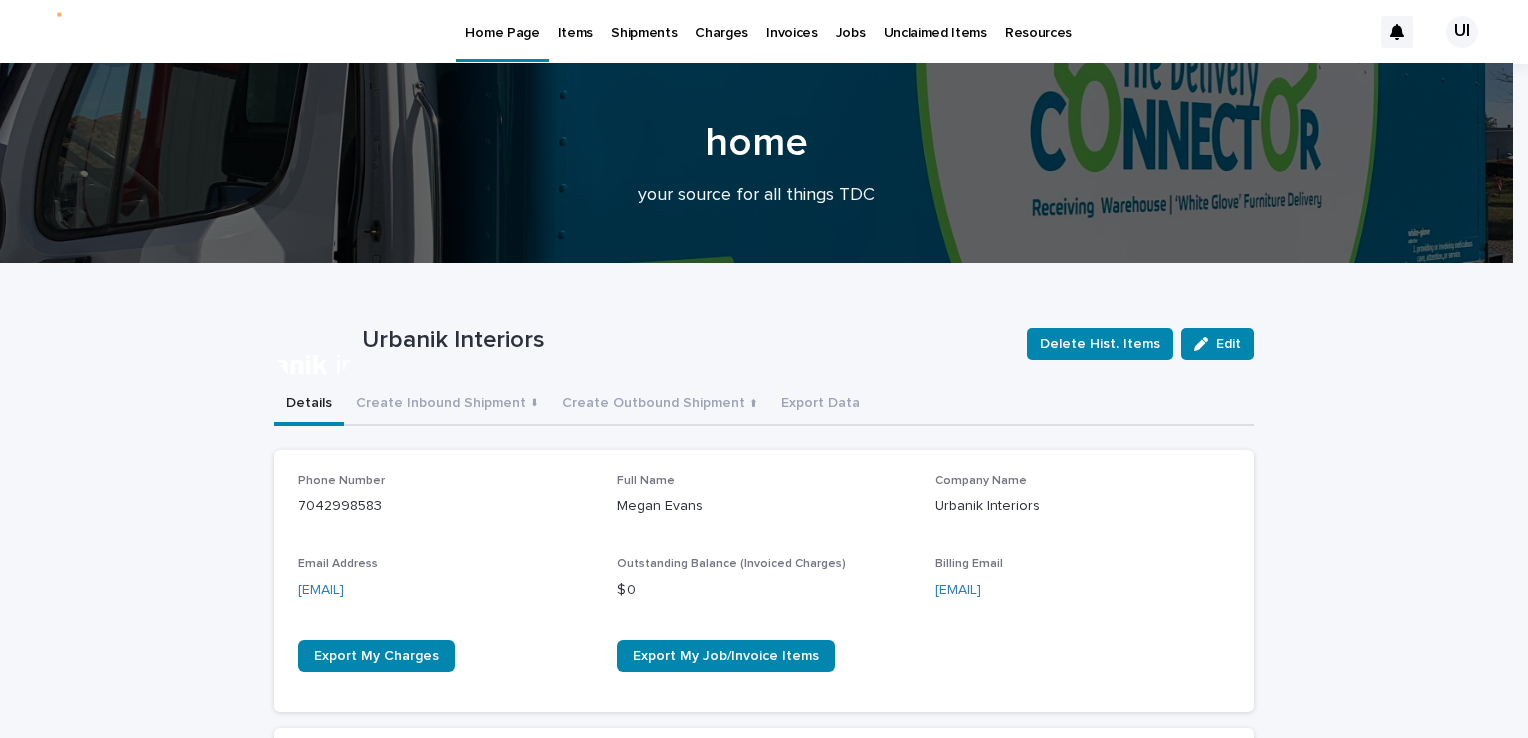 click on "Items" at bounding box center (575, 21) 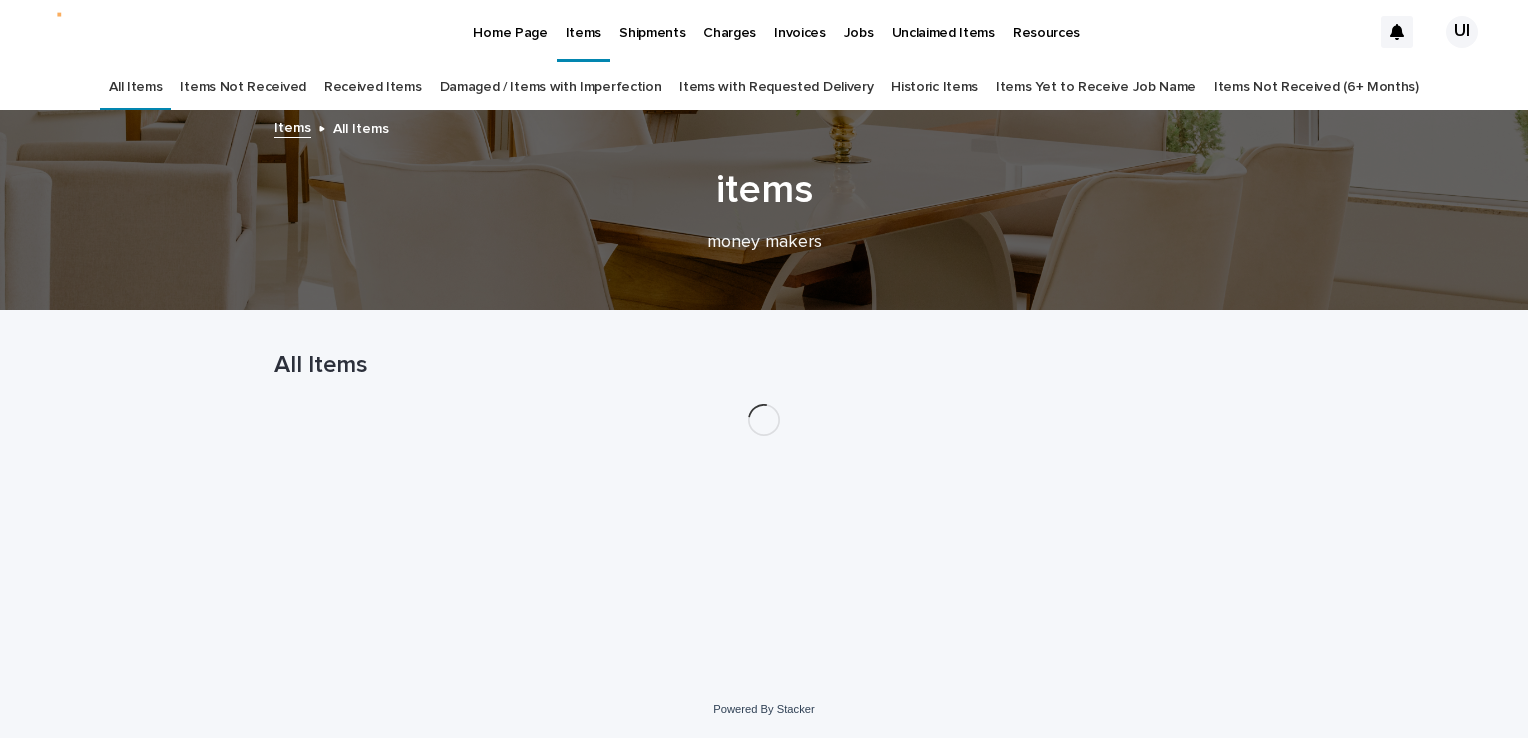 click on "Received Items" at bounding box center [373, 87] 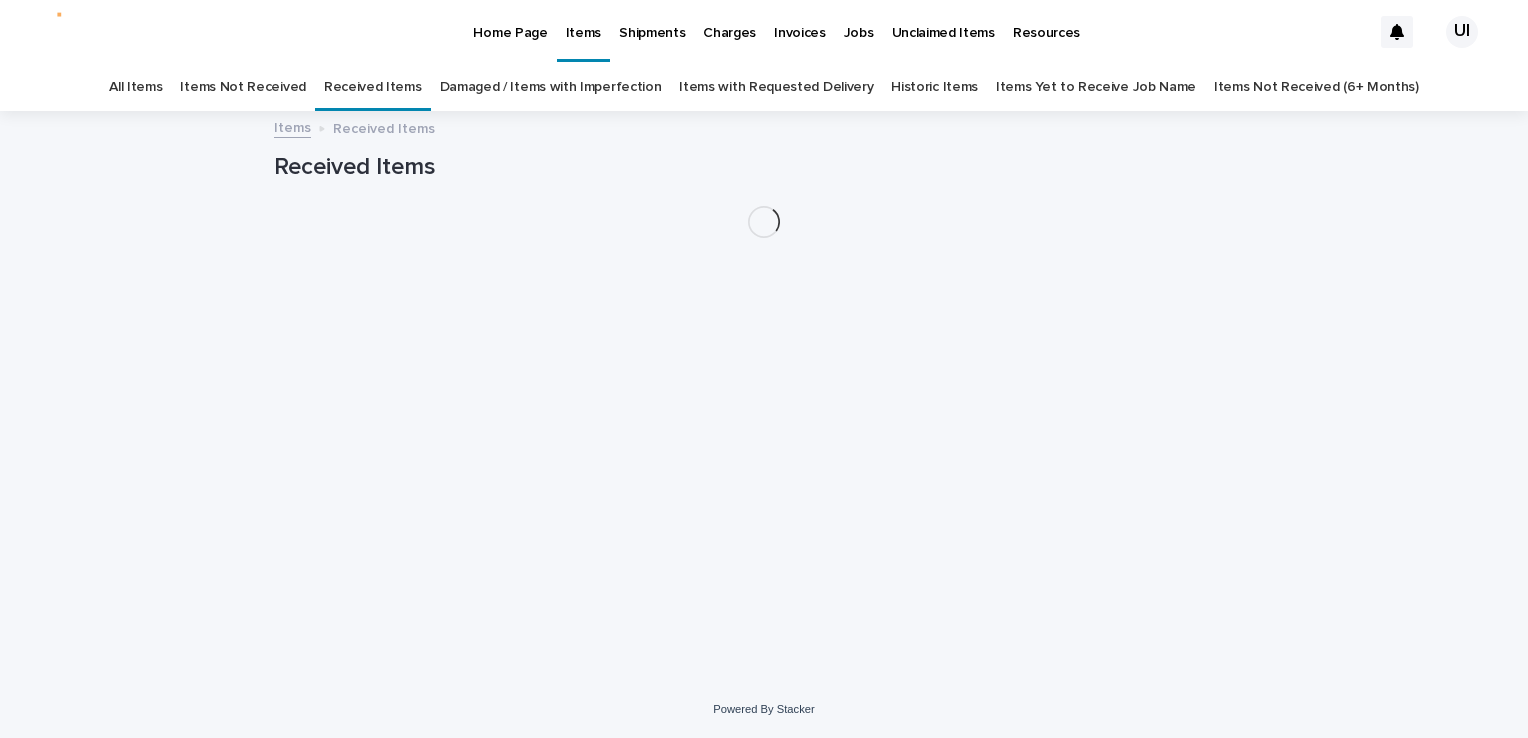 click on "Received Items" at bounding box center (373, 87) 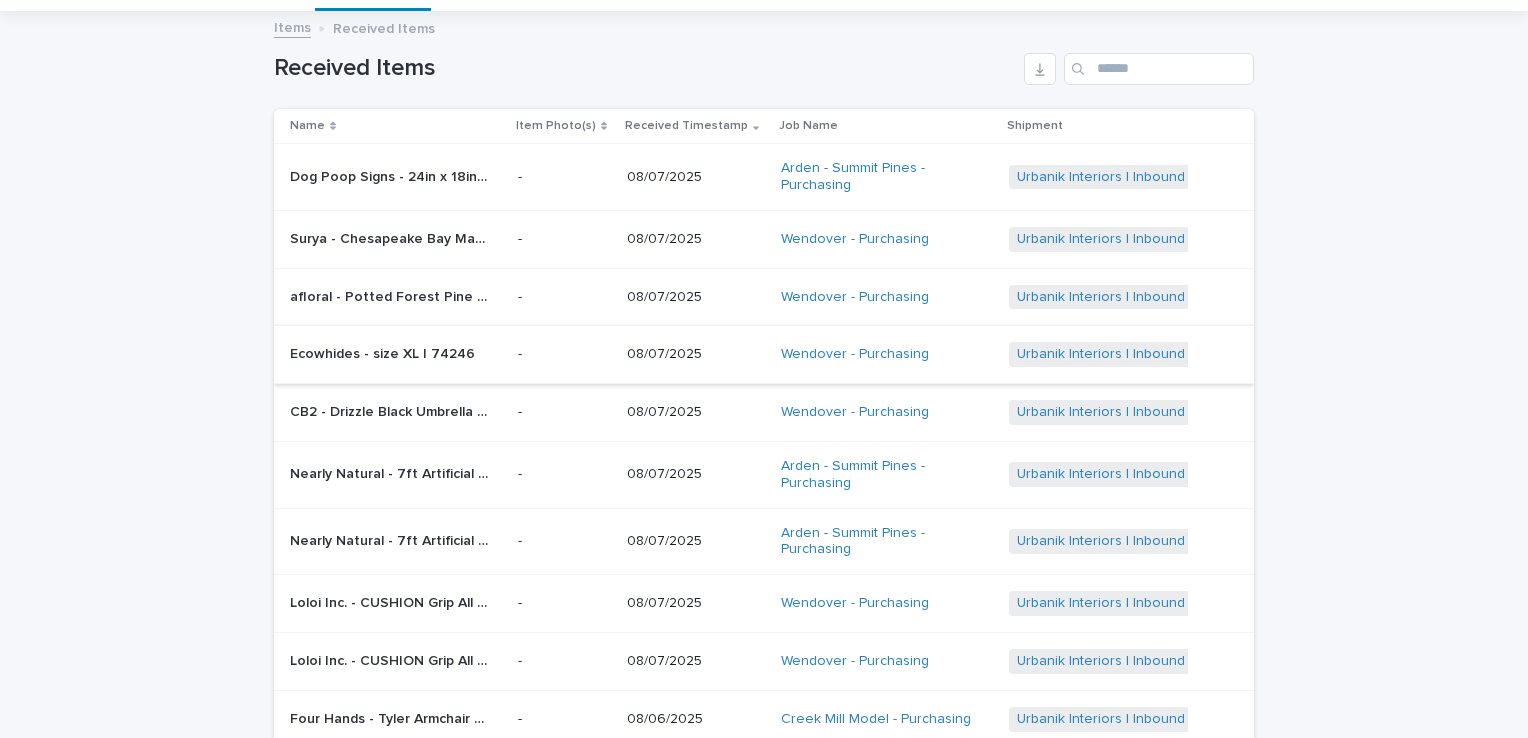 scroll, scrollTop: 300, scrollLeft: 0, axis: vertical 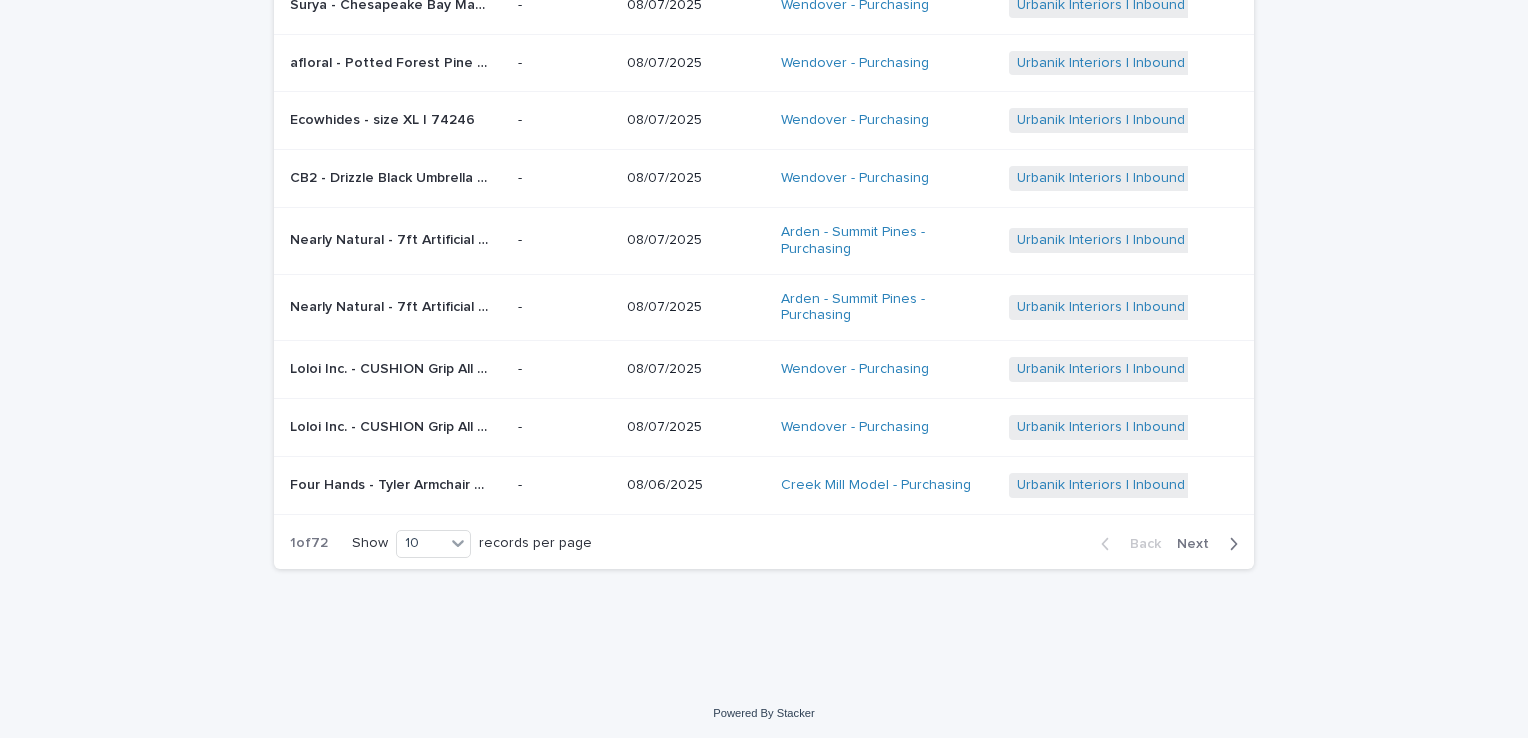 click on "Next" at bounding box center [1199, 544] 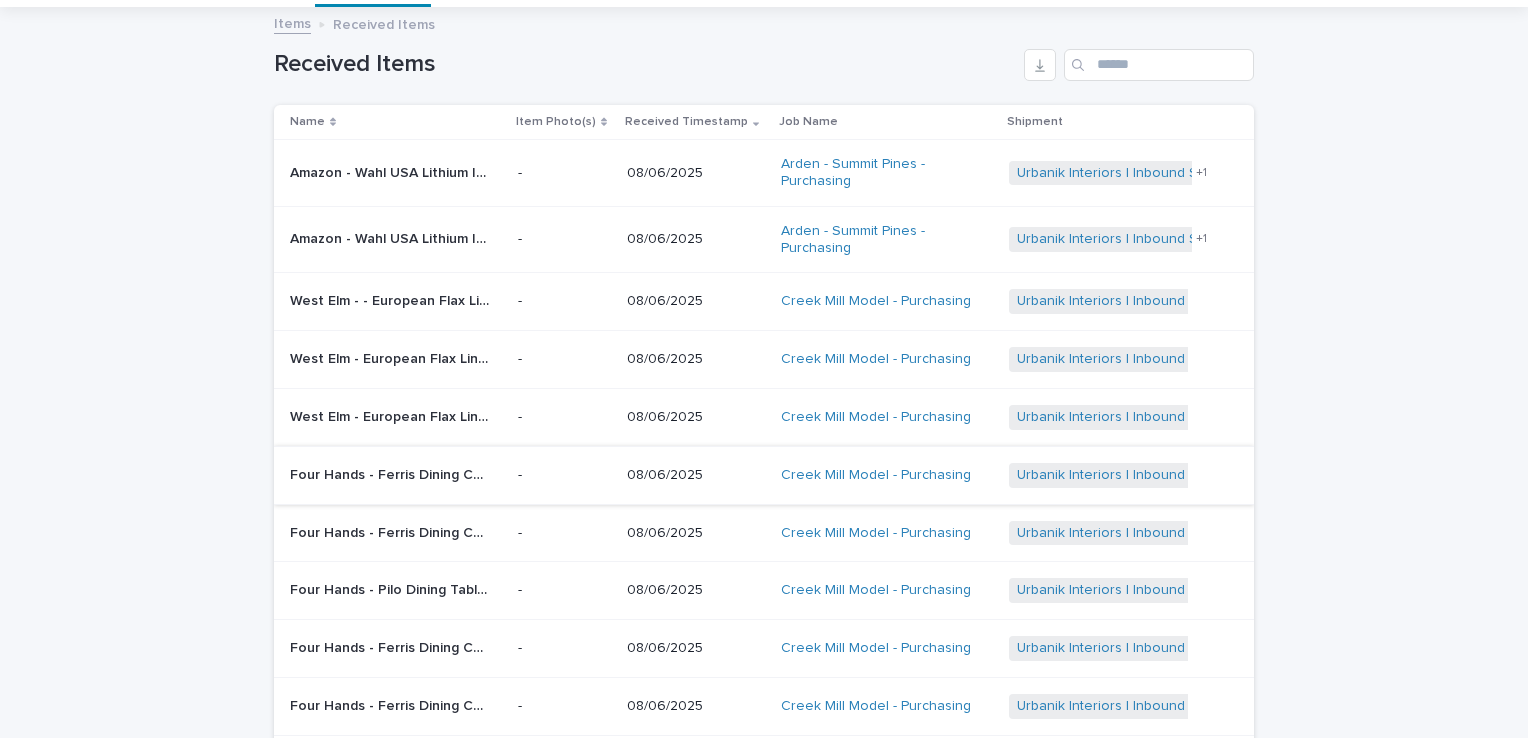 scroll, scrollTop: 225, scrollLeft: 0, axis: vertical 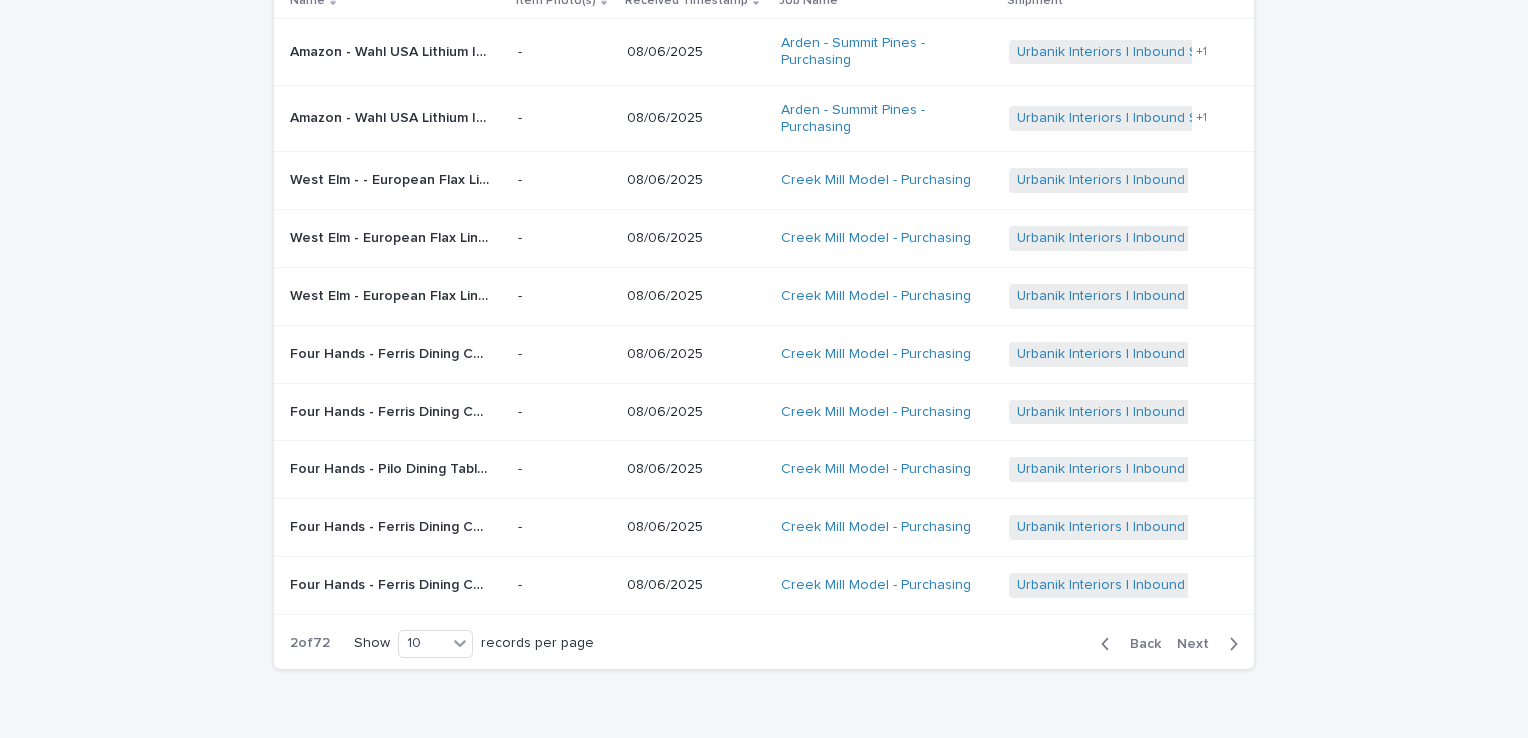 click on "Next" at bounding box center [1199, 644] 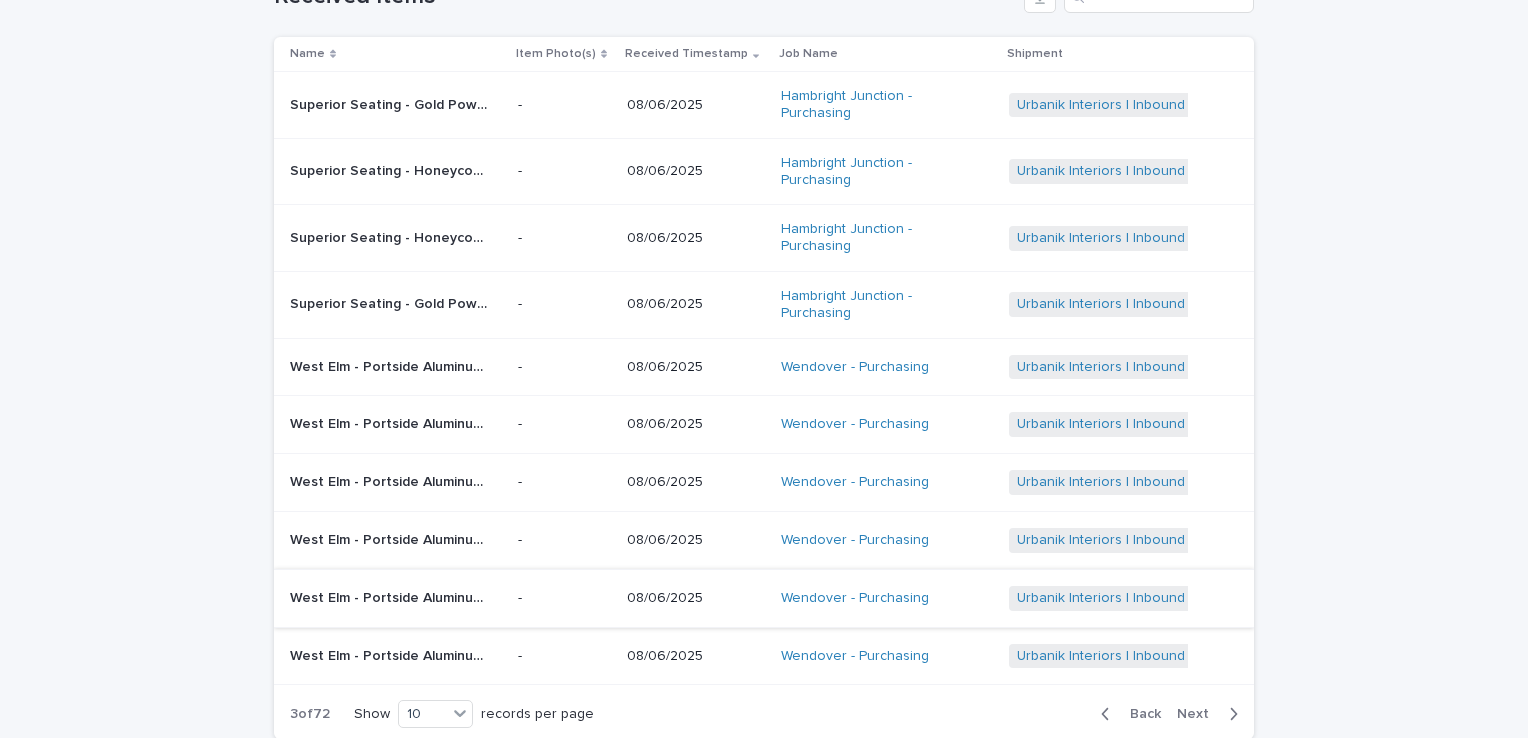 scroll, scrollTop: 216, scrollLeft: 0, axis: vertical 